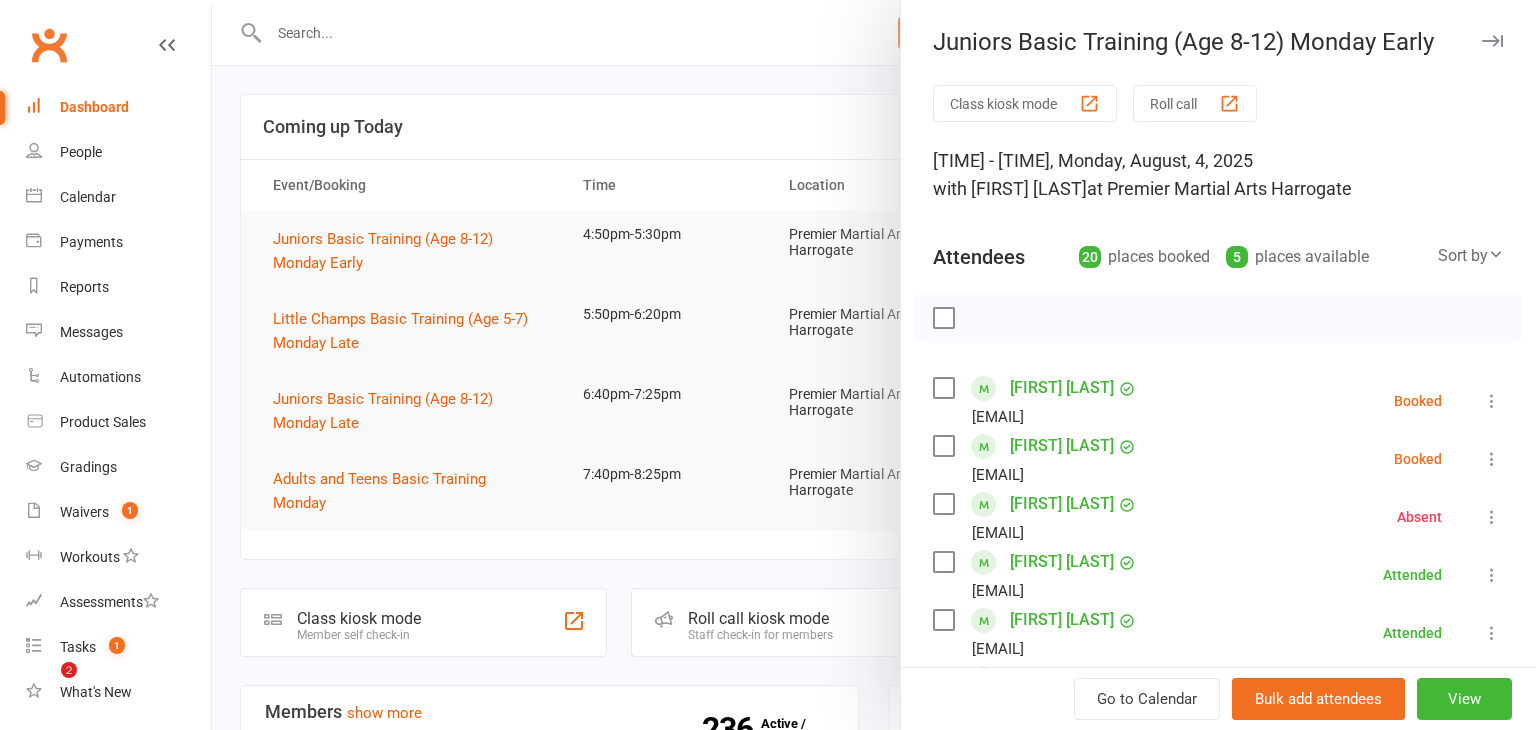 scroll, scrollTop: 0, scrollLeft: 0, axis: both 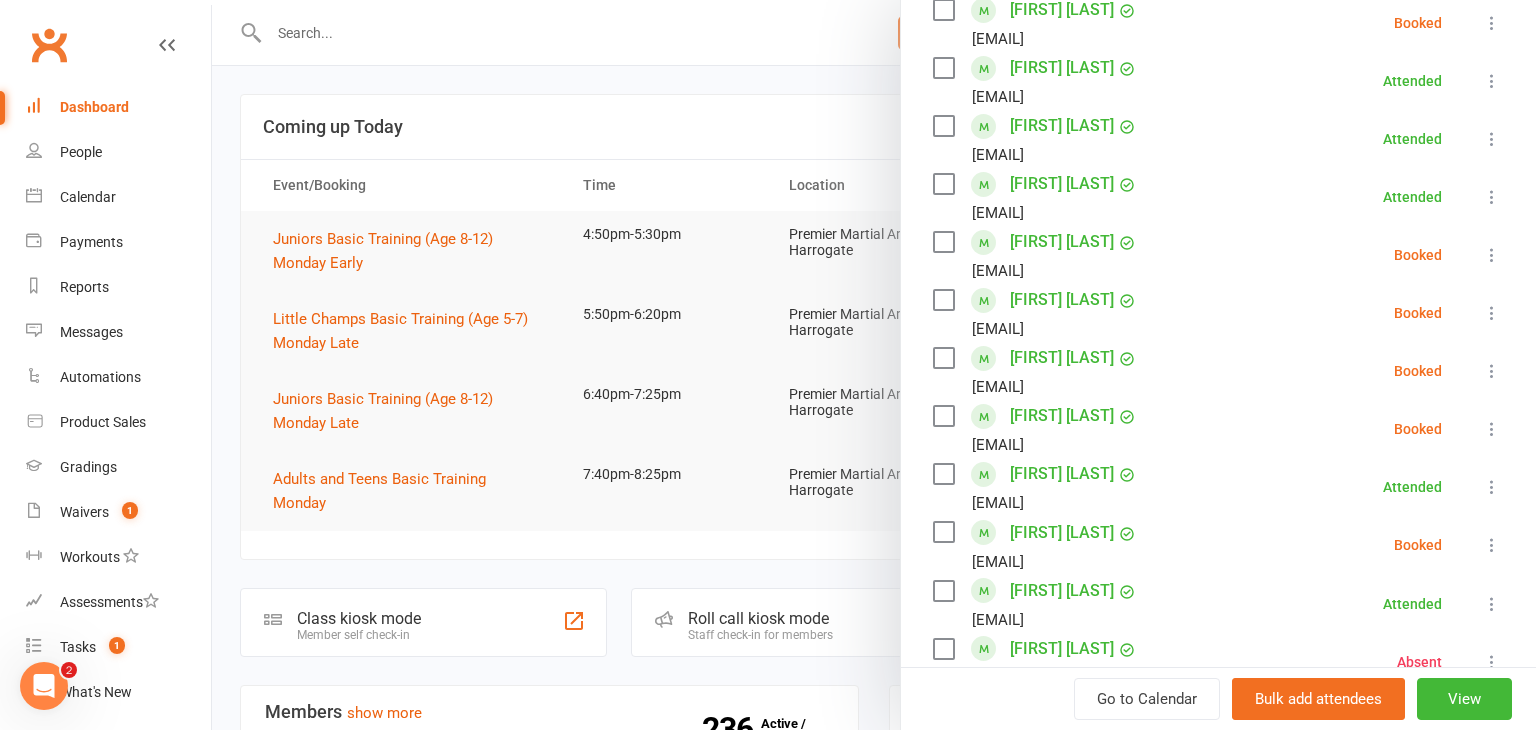 click at bounding box center (1492, 255) 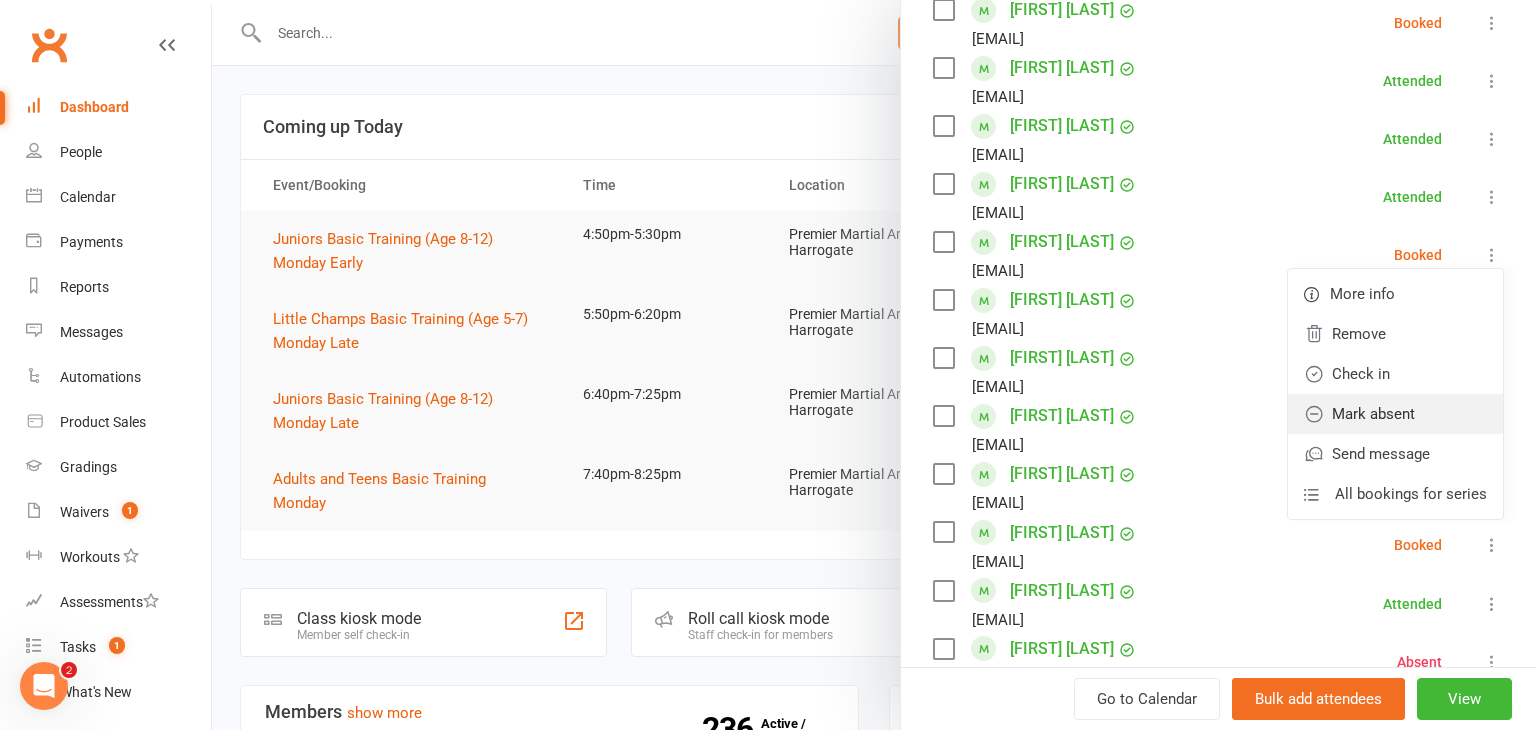 click on "Mark absent" at bounding box center [1395, 414] 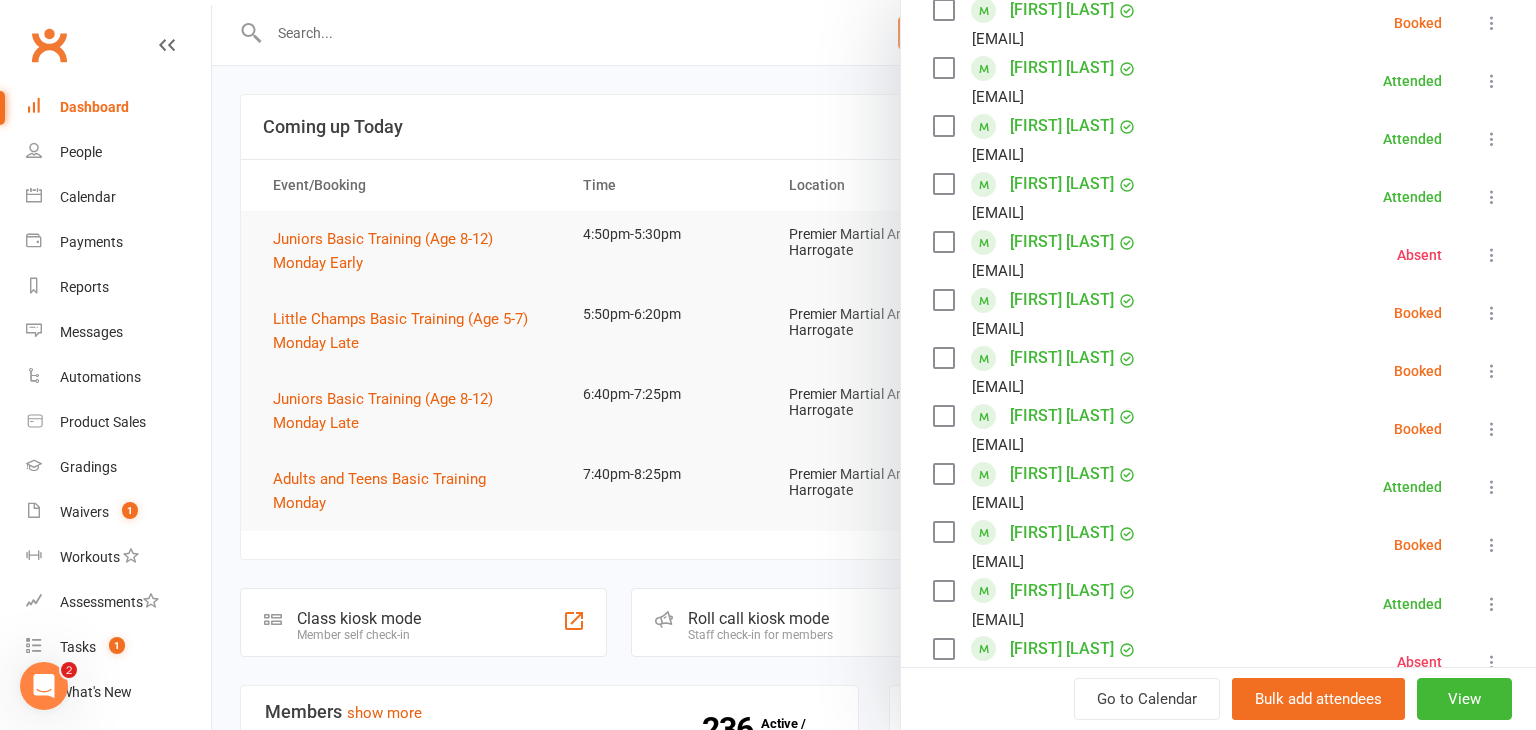 click at bounding box center [1492, 313] 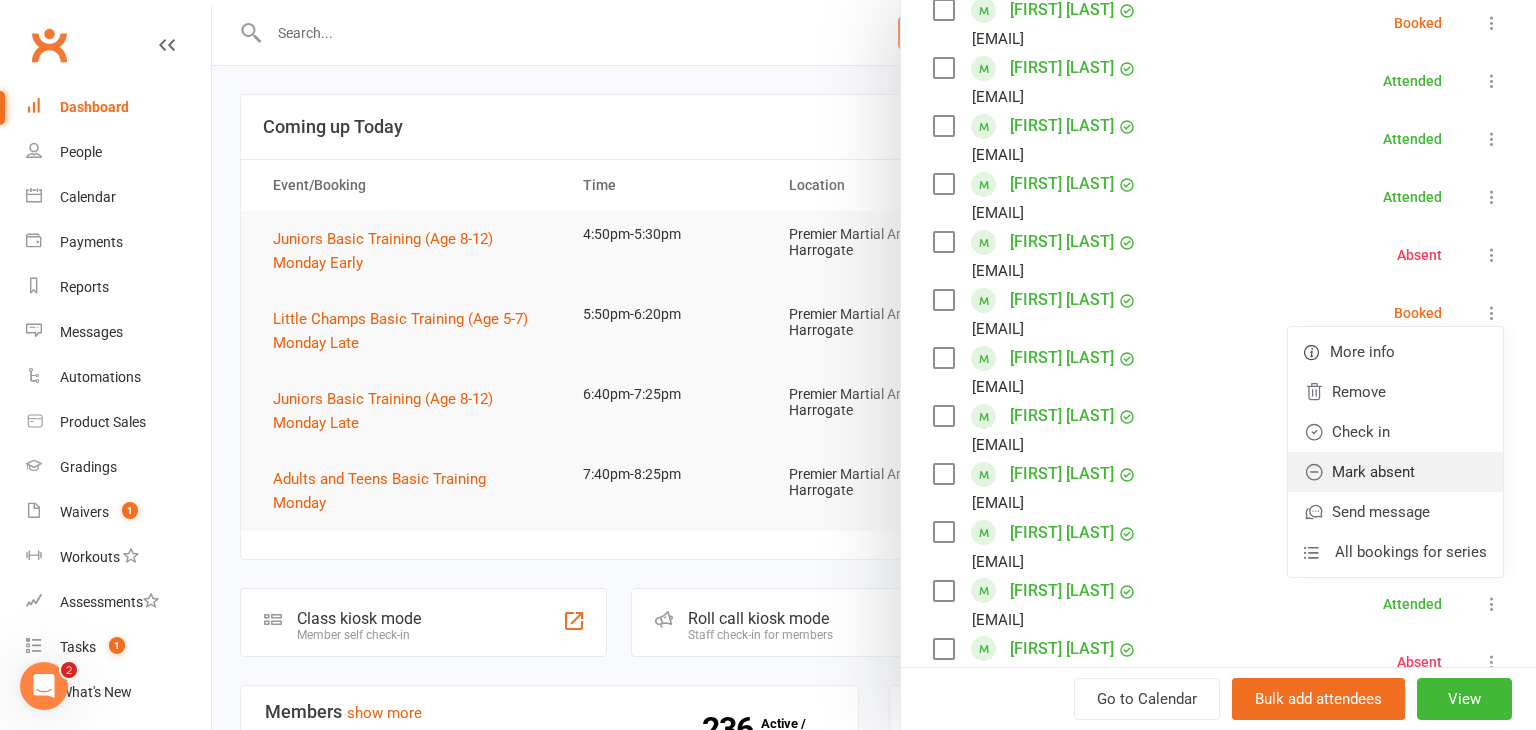 click on "Mark absent" at bounding box center (1395, 472) 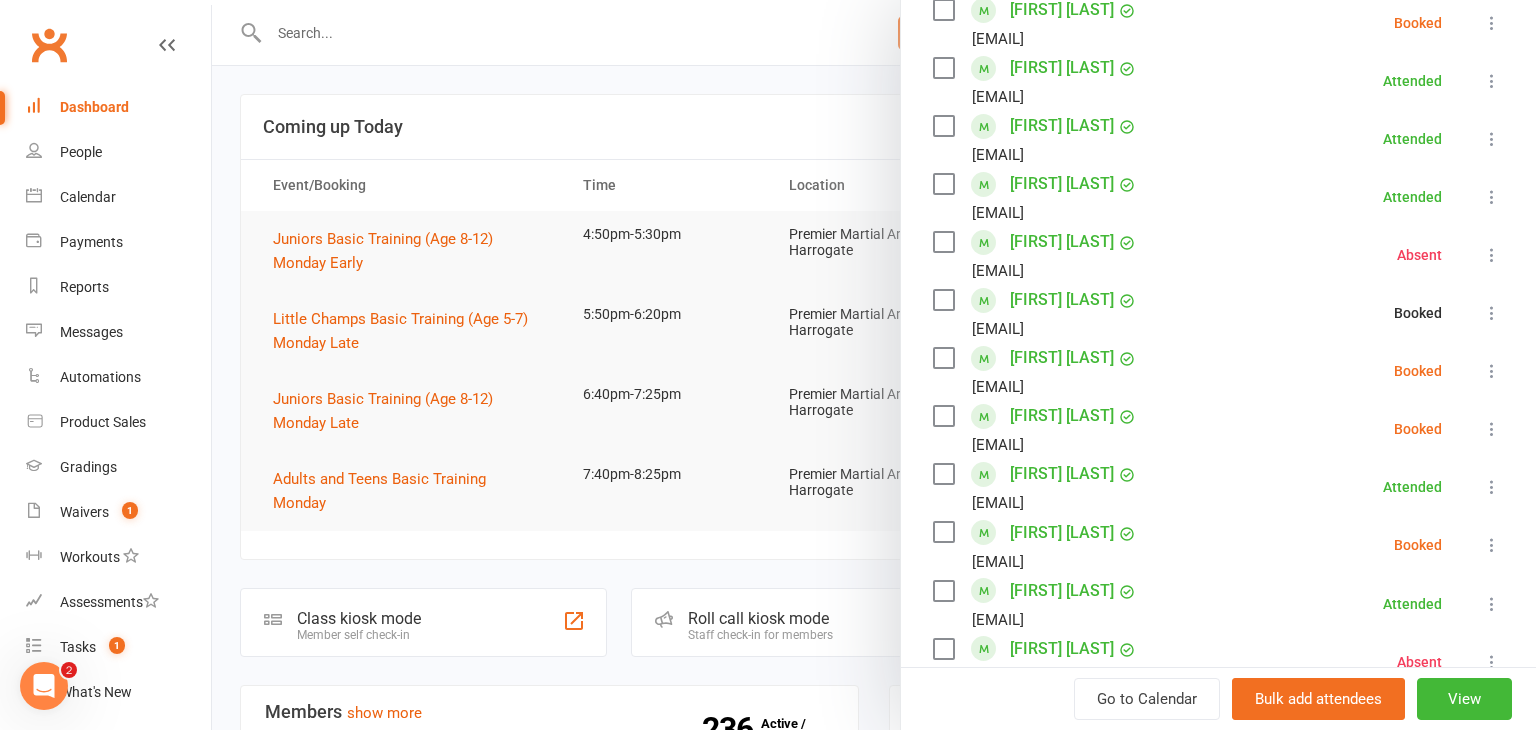 click at bounding box center (1492, 371) 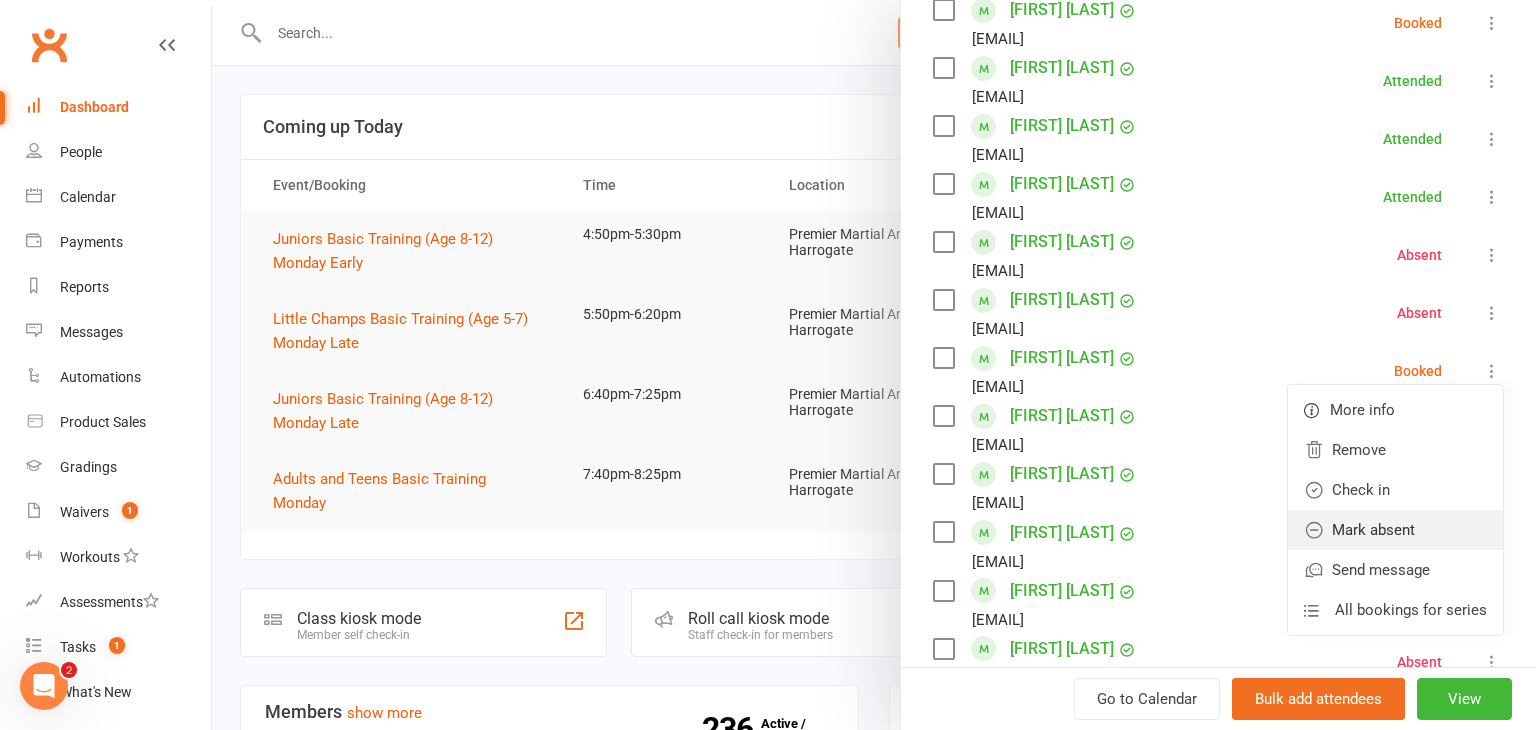 click on "Mark absent" at bounding box center [1395, 530] 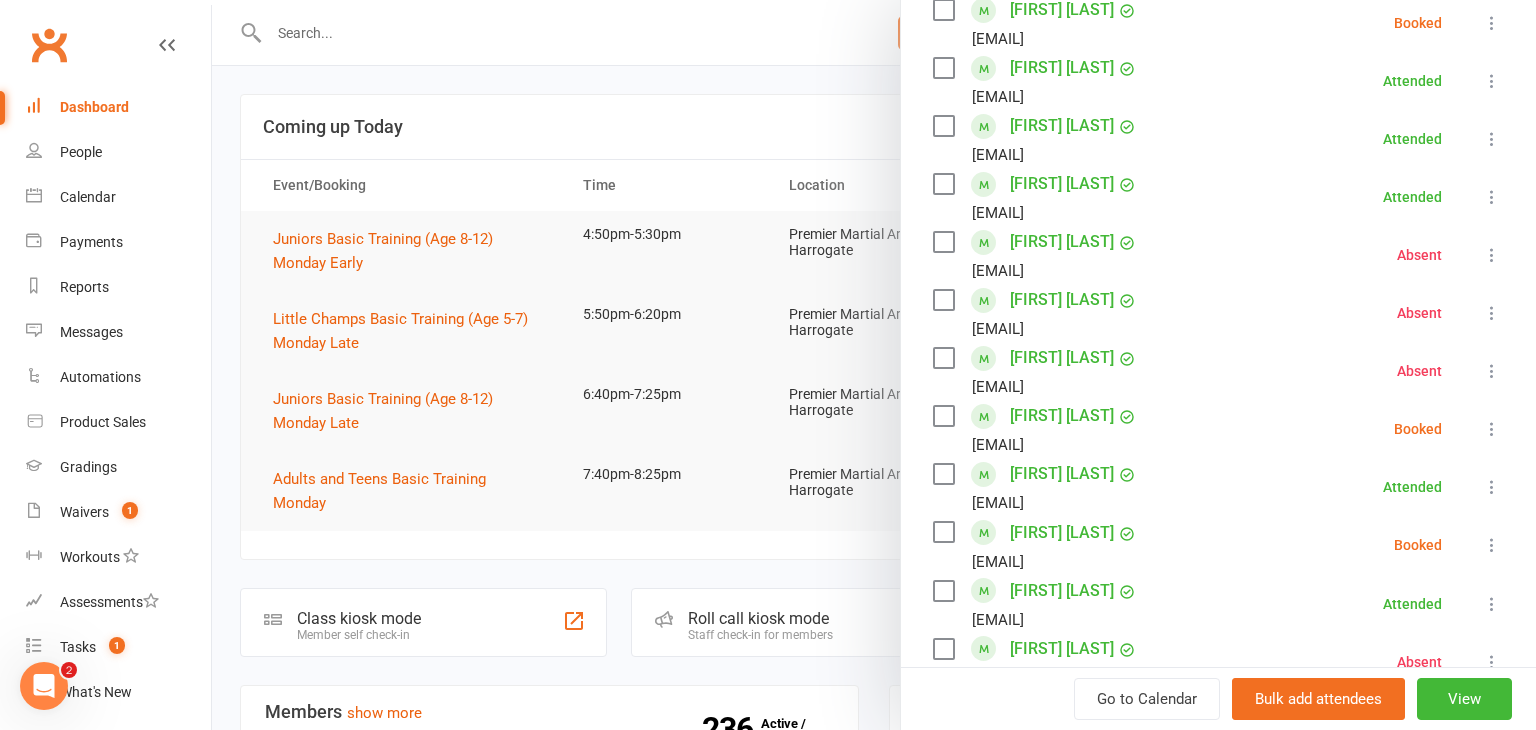 click at bounding box center [1492, 429] 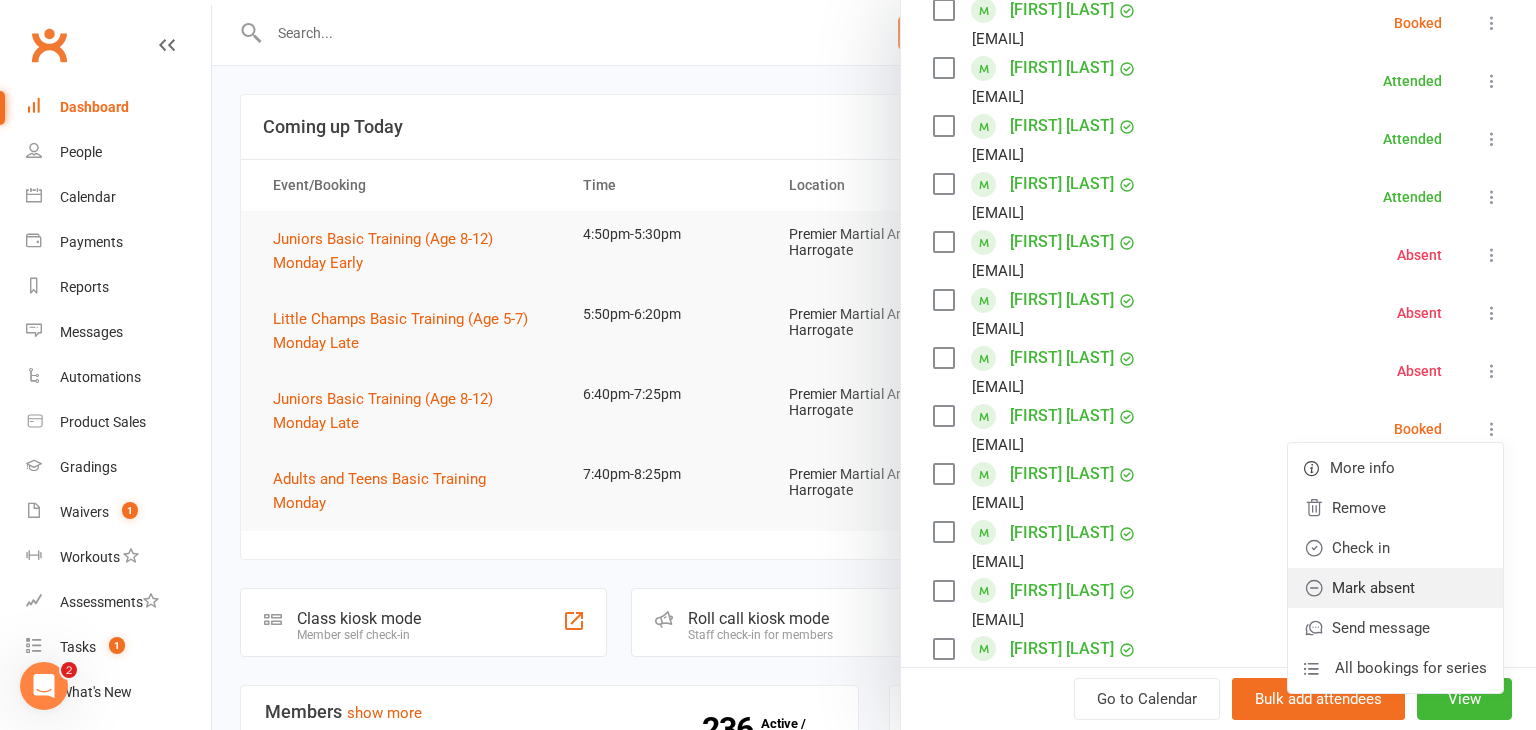 click on "Mark absent" at bounding box center (1395, 588) 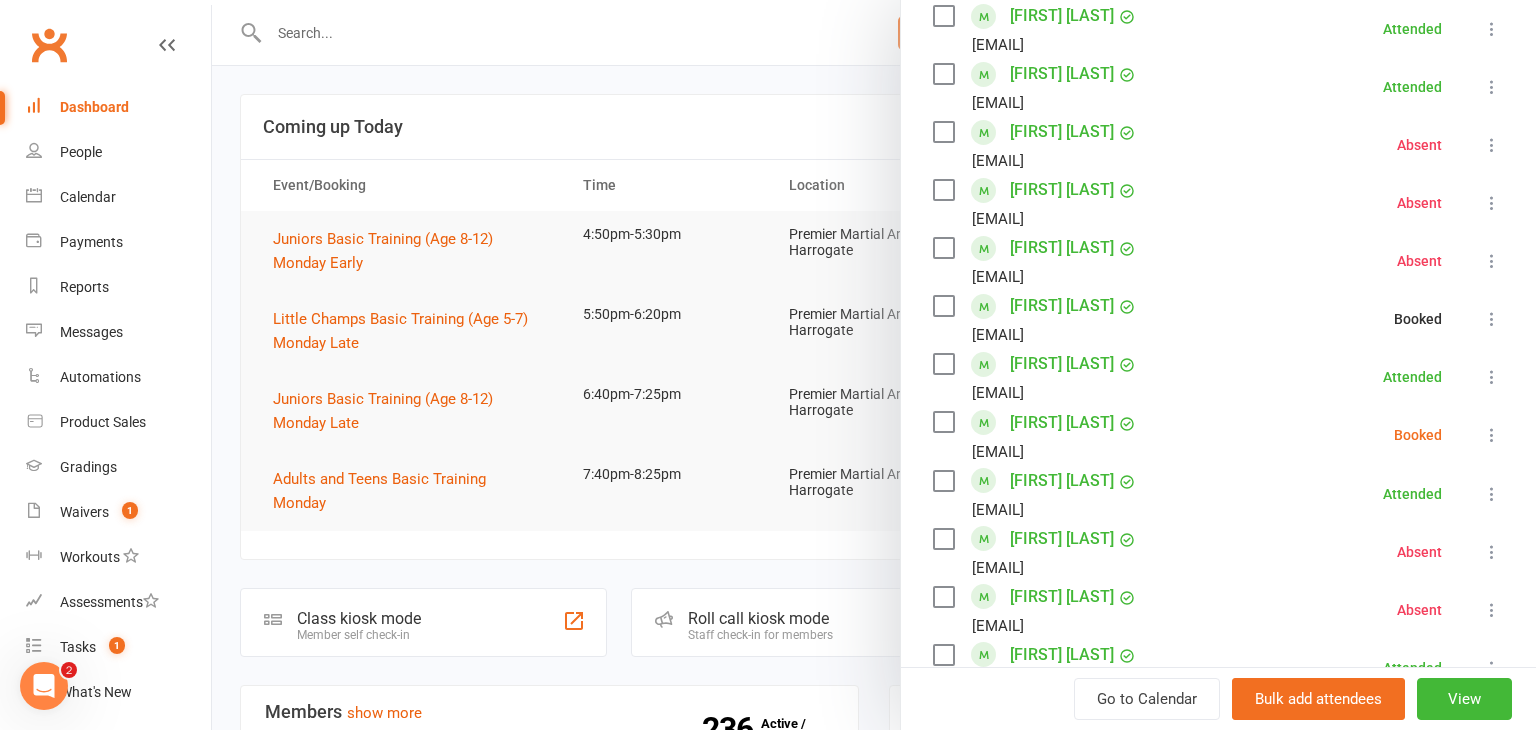 scroll, scrollTop: 839, scrollLeft: 0, axis: vertical 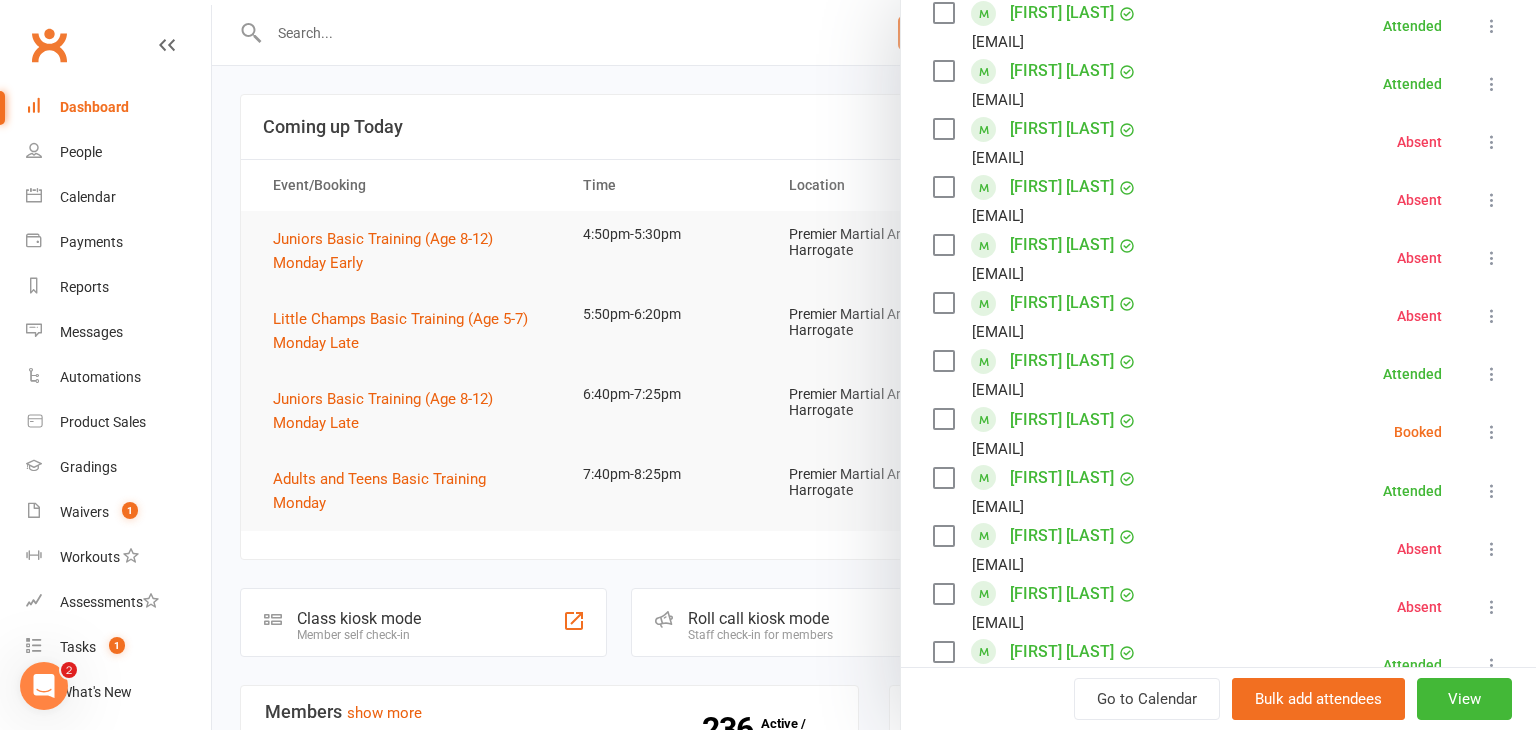 click at bounding box center (1492, 432) 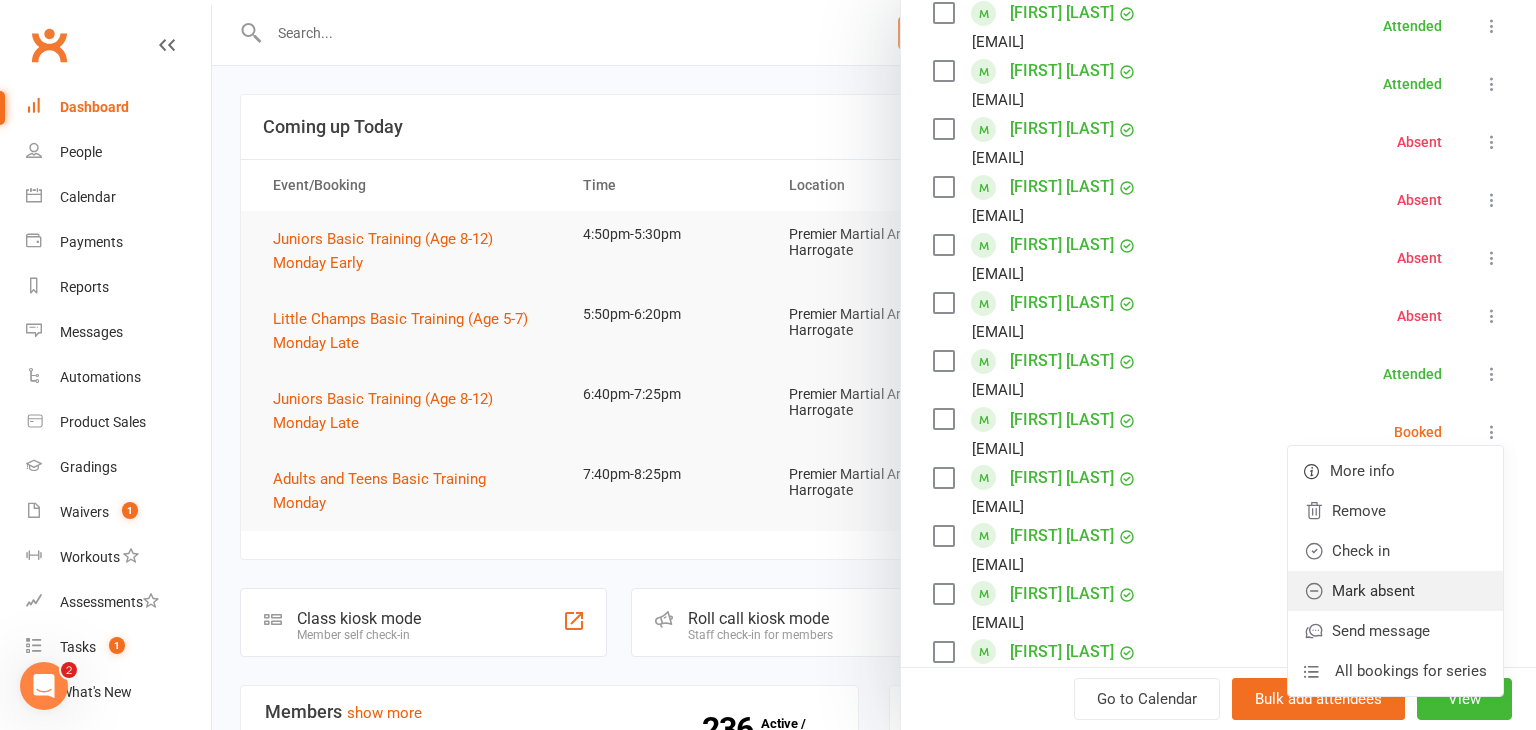 click on "Mark absent" at bounding box center (1395, 591) 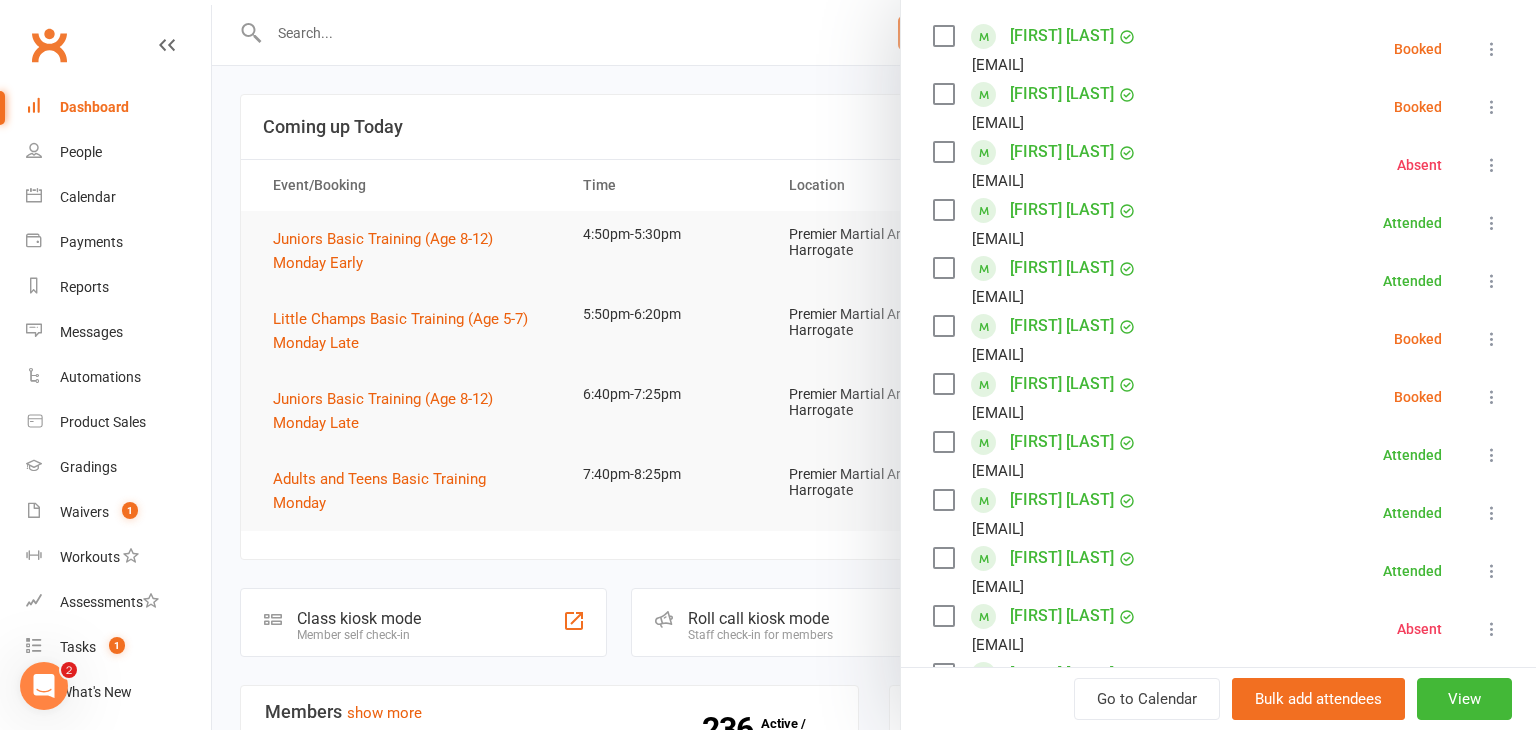 scroll, scrollTop: 346, scrollLeft: 0, axis: vertical 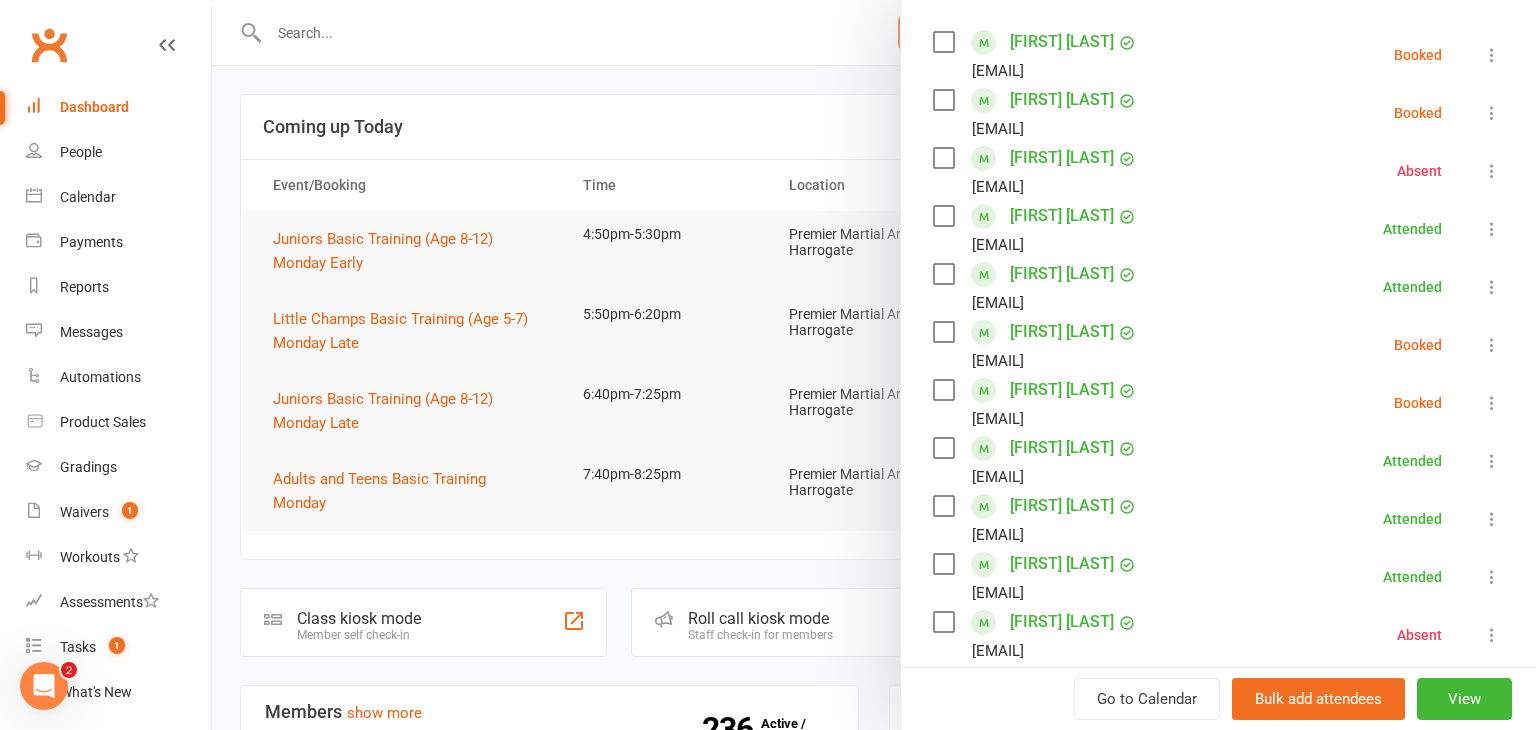 click at bounding box center (1492, 403) 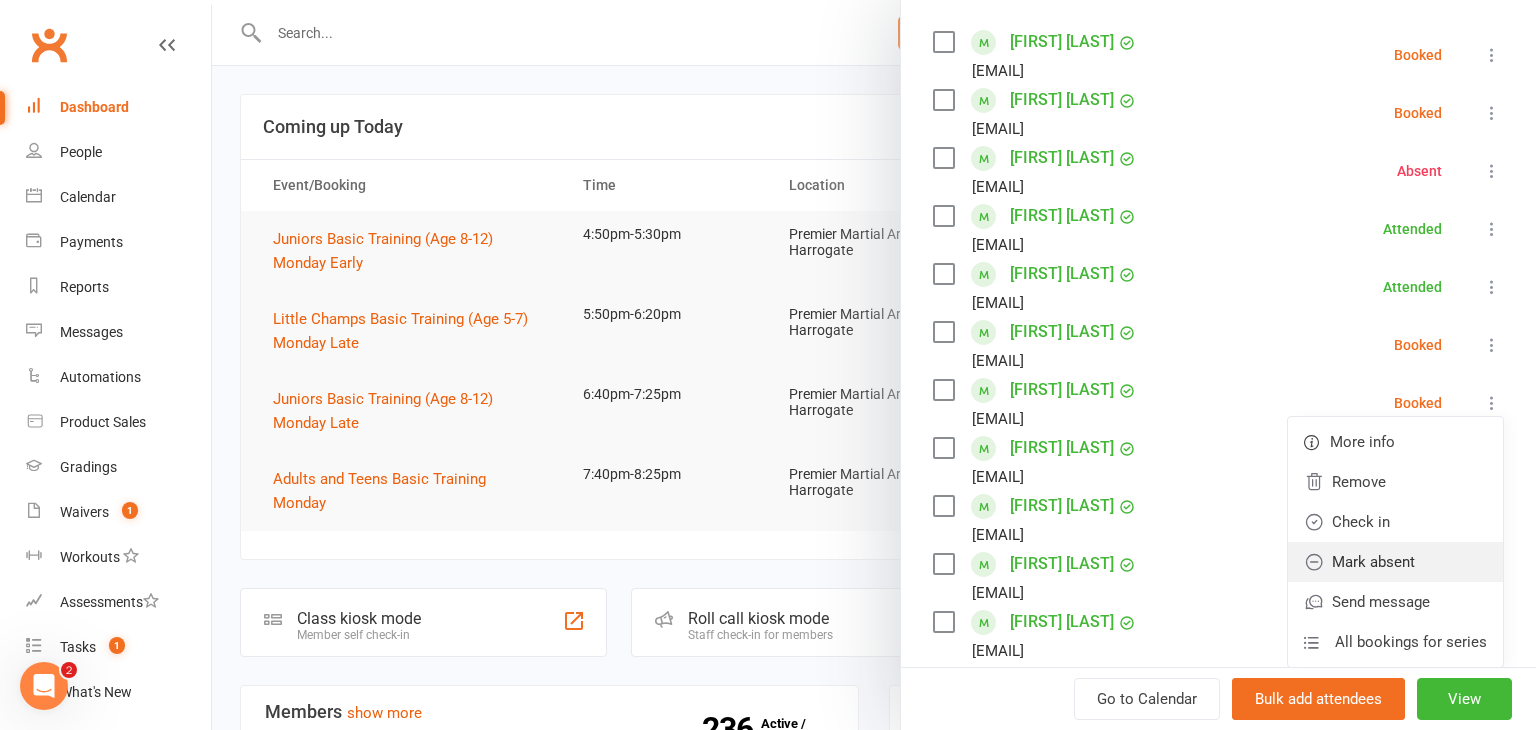 click on "Mark absent" at bounding box center [1395, 562] 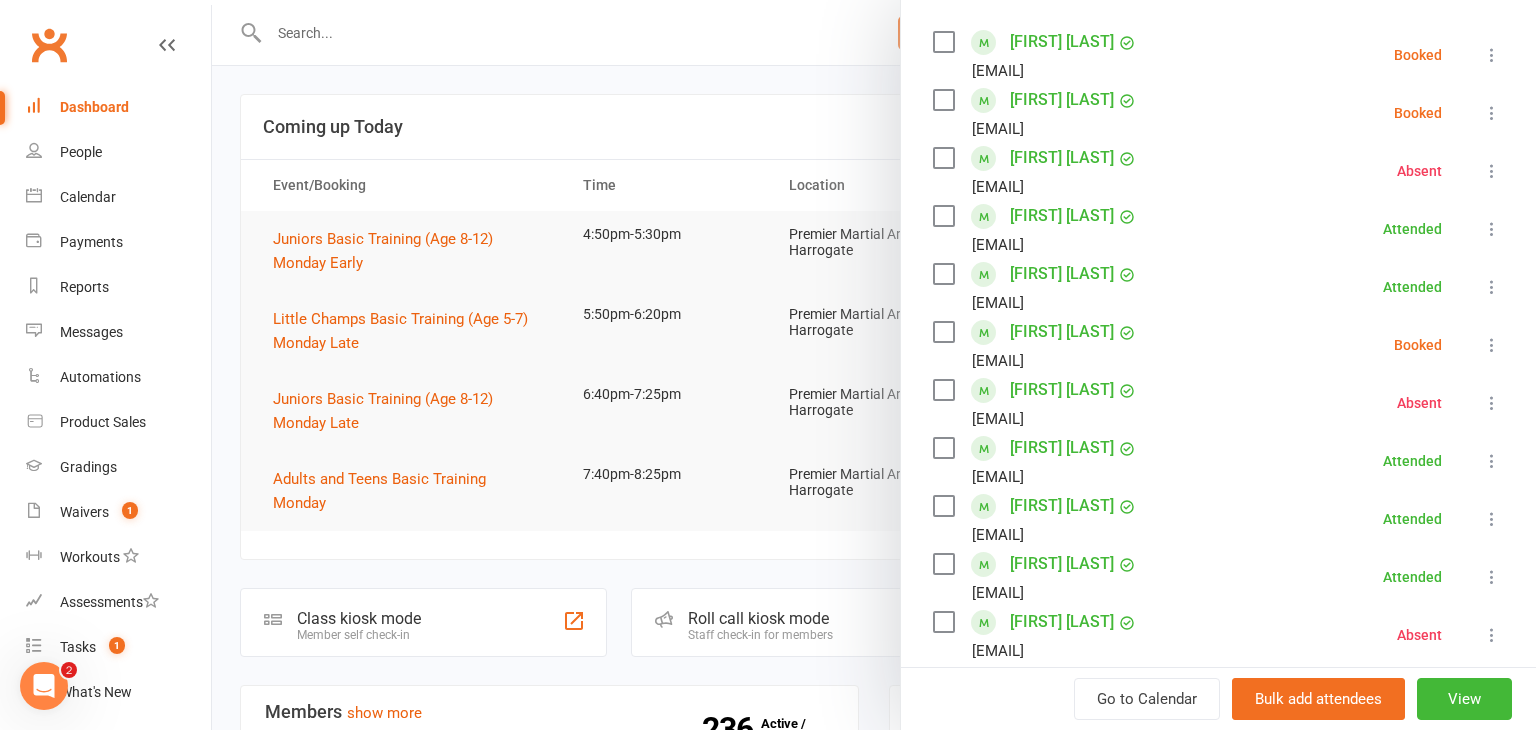 click at bounding box center [1492, 345] 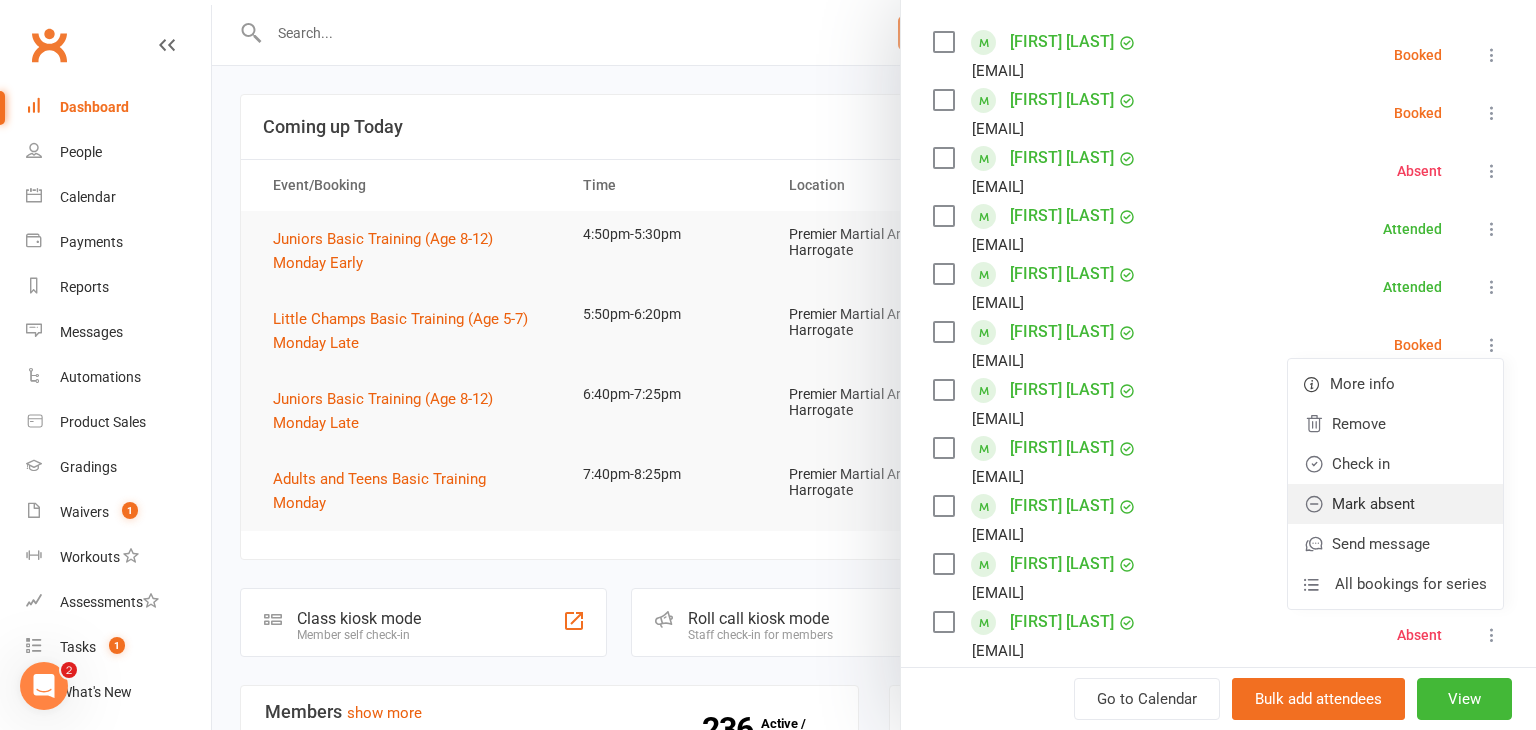 click on "Mark absent" at bounding box center [1395, 504] 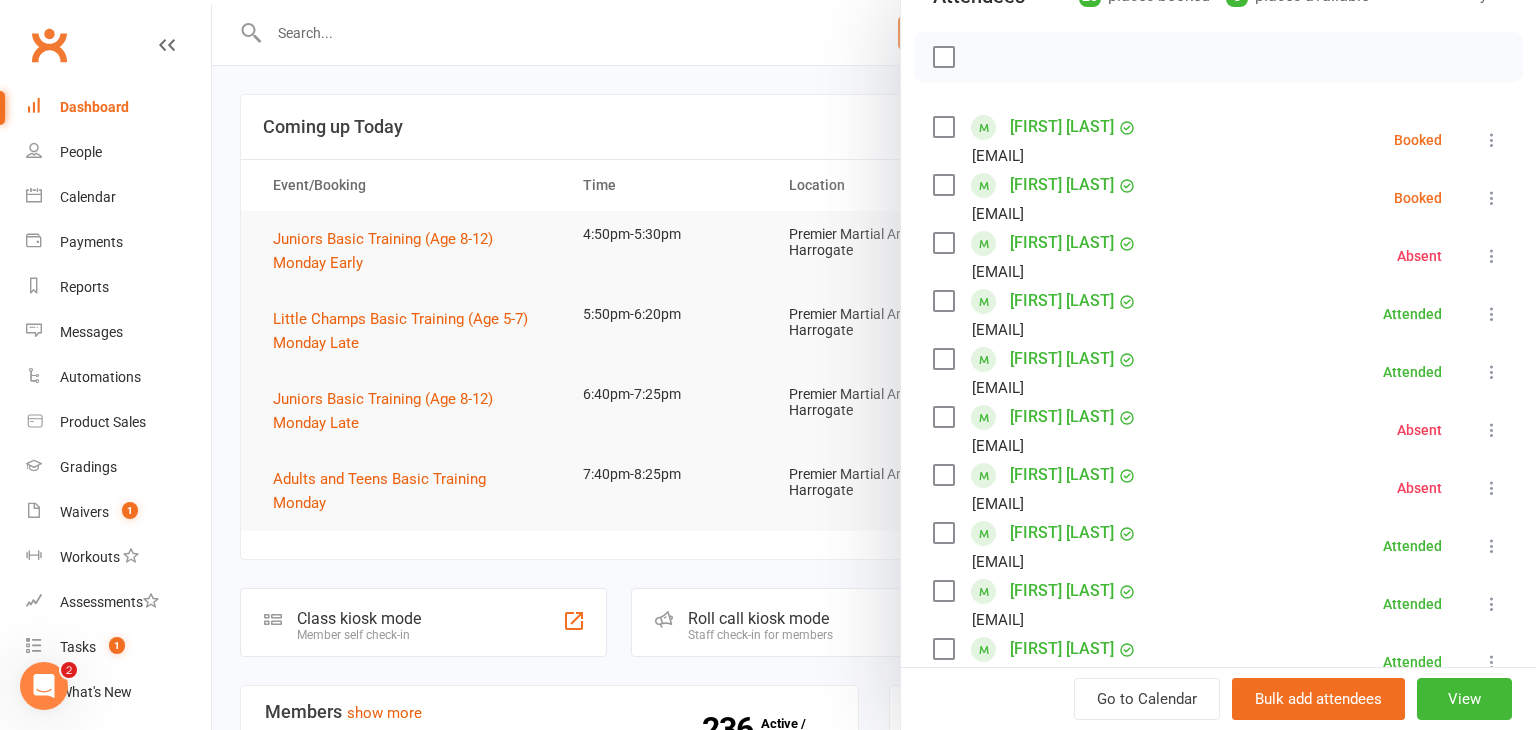 scroll, scrollTop: 253, scrollLeft: 0, axis: vertical 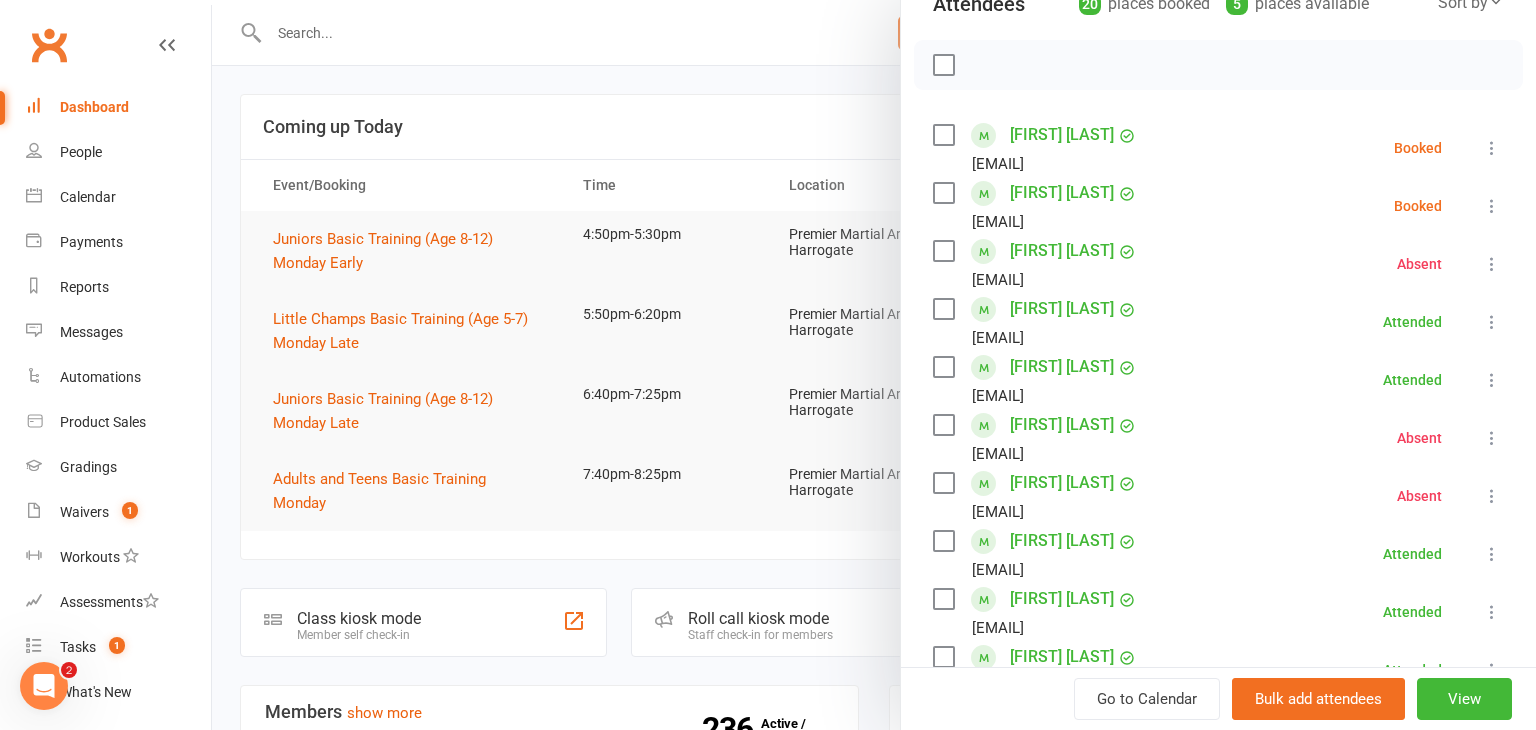 click at bounding box center [1492, 206] 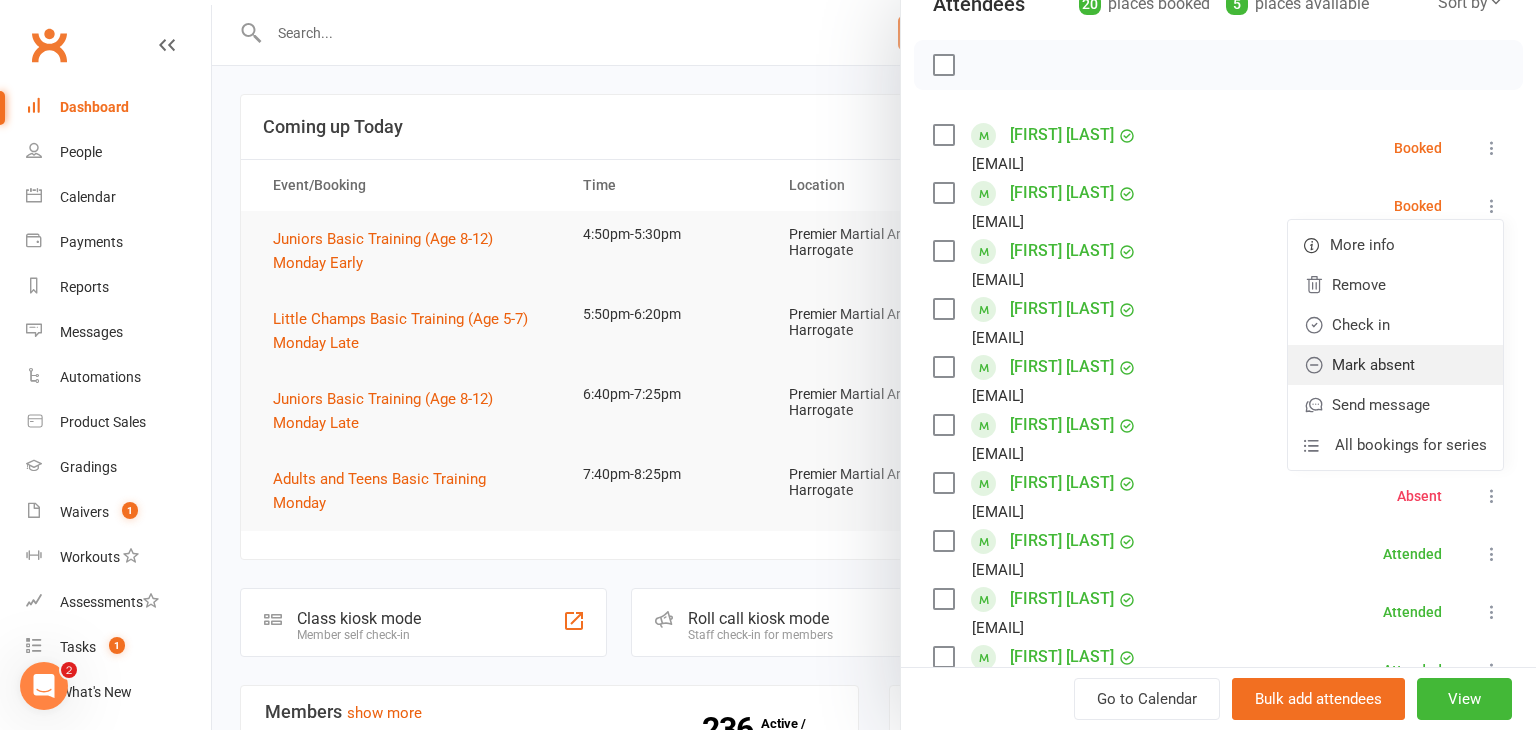 click on "Mark absent" at bounding box center [1395, 365] 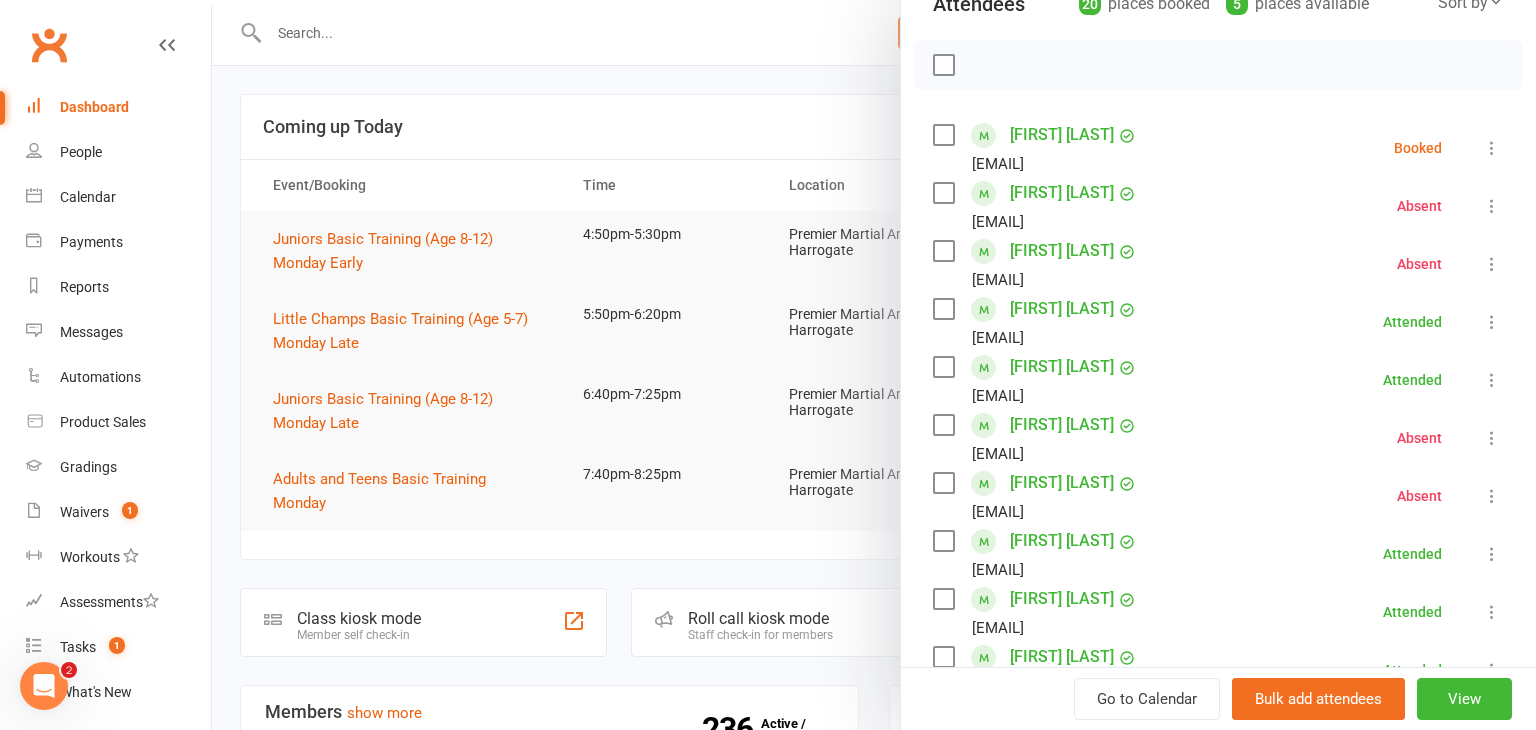 click at bounding box center (1492, 148) 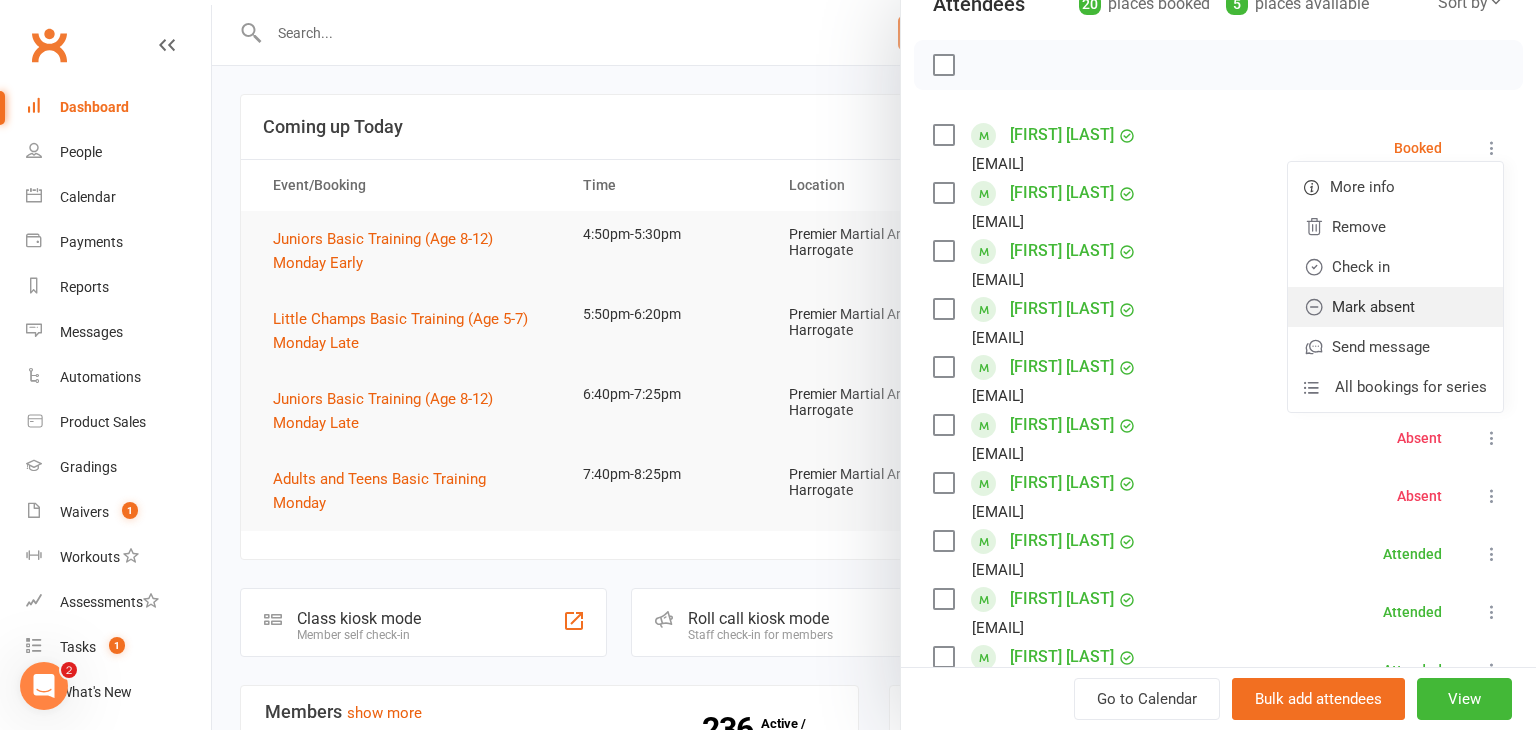 click on "Mark absent" at bounding box center (1395, 307) 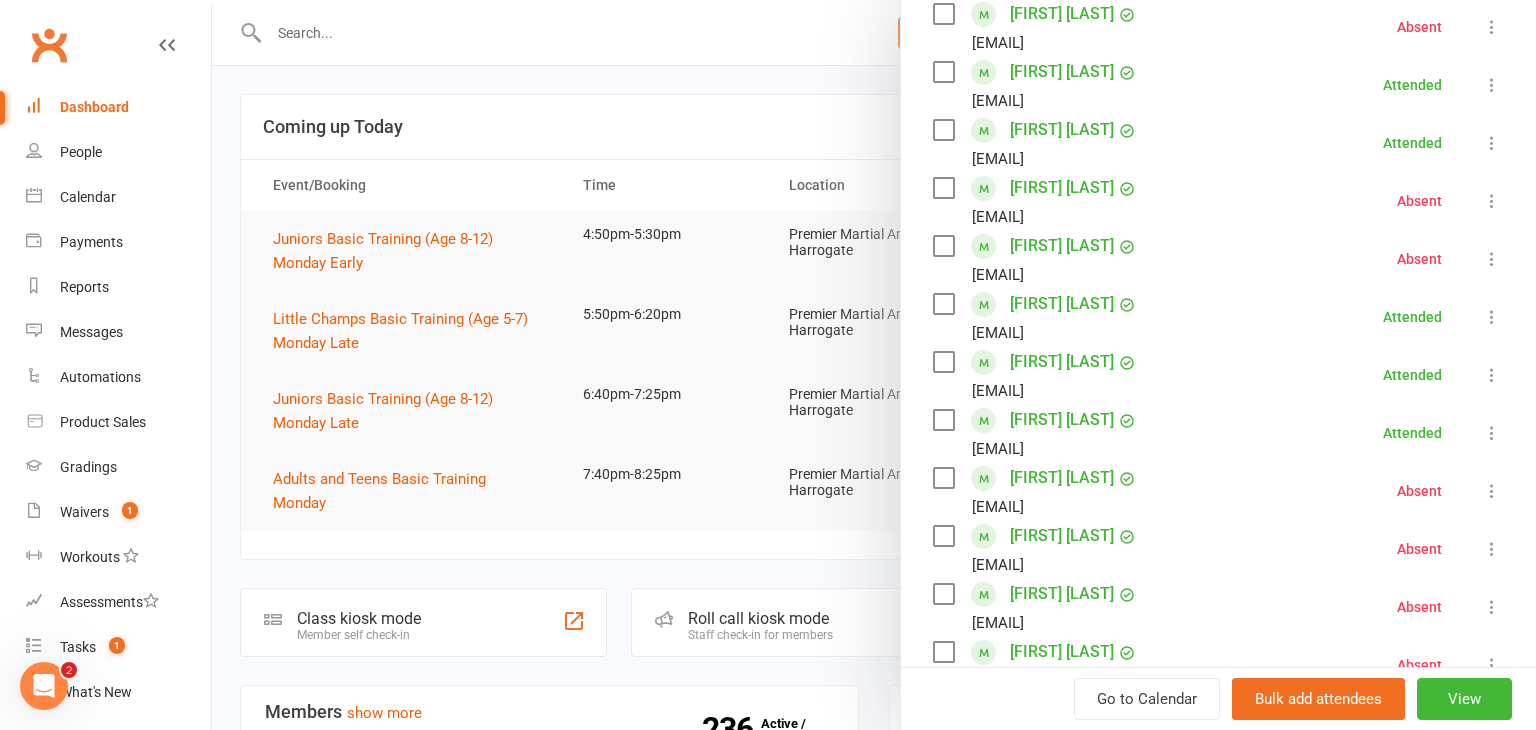 scroll, scrollTop: 492, scrollLeft: 0, axis: vertical 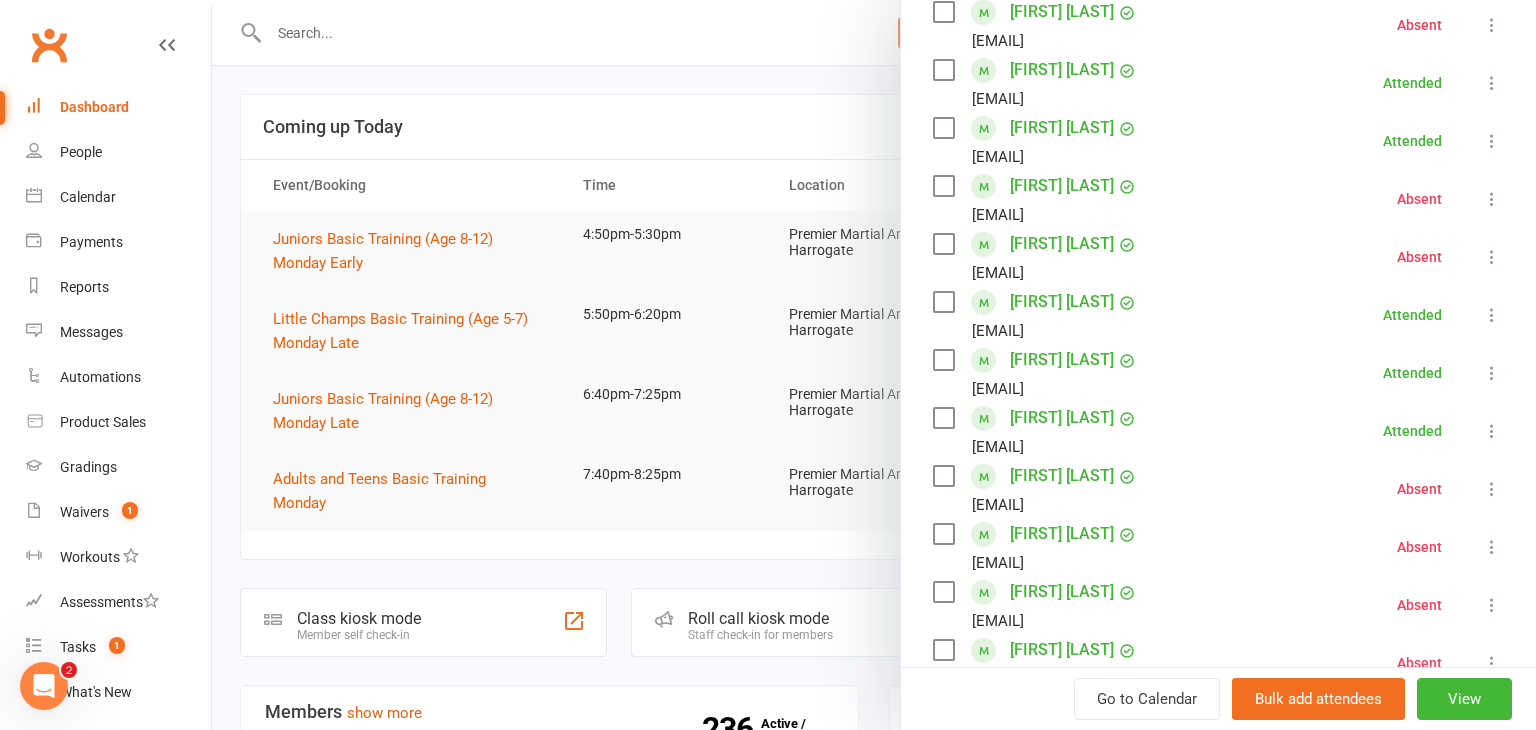 click at bounding box center (874, 365) 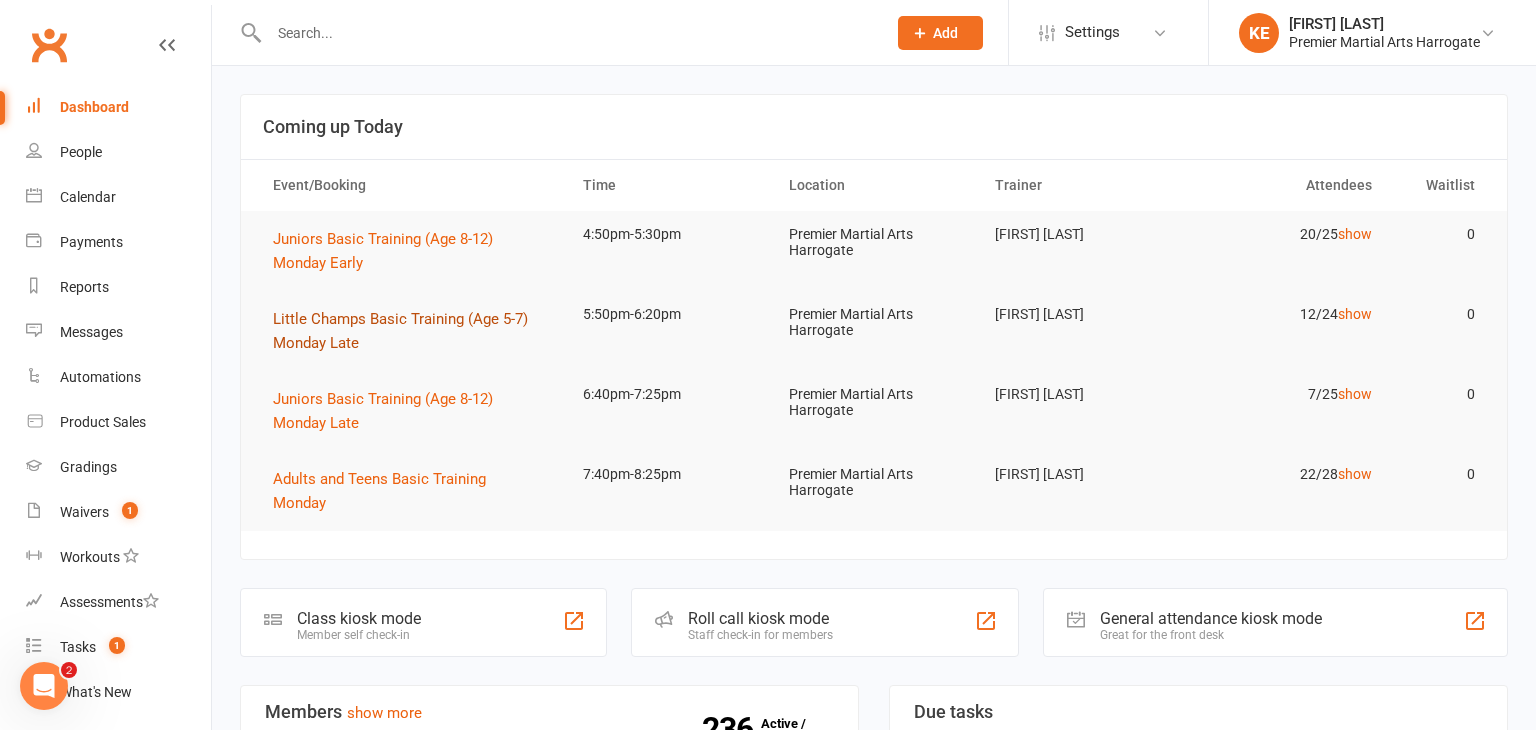 click on "Little Champs Basic Training (Age 5-7) Monday Late" at bounding box center [400, 331] 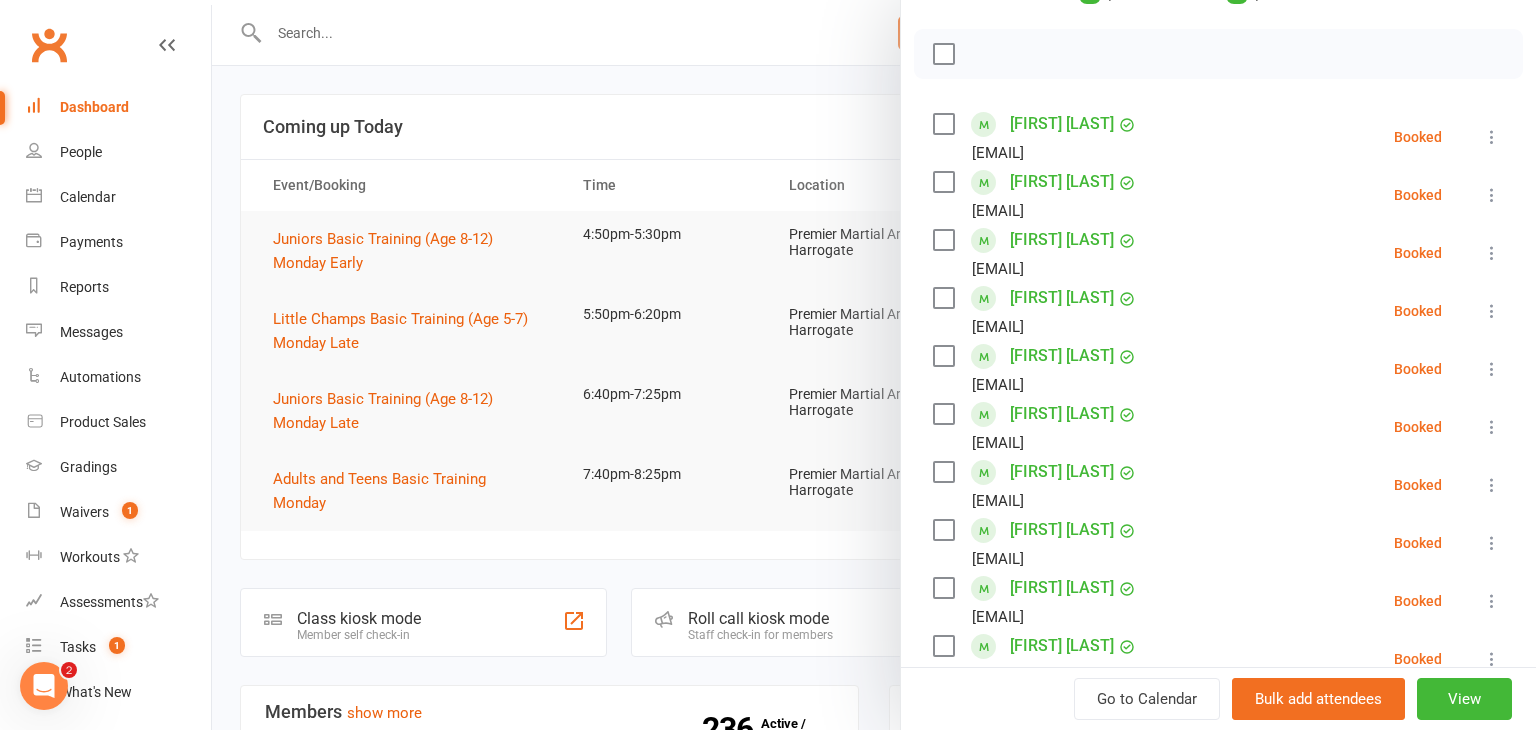 scroll, scrollTop: 265, scrollLeft: 0, axis: vertical 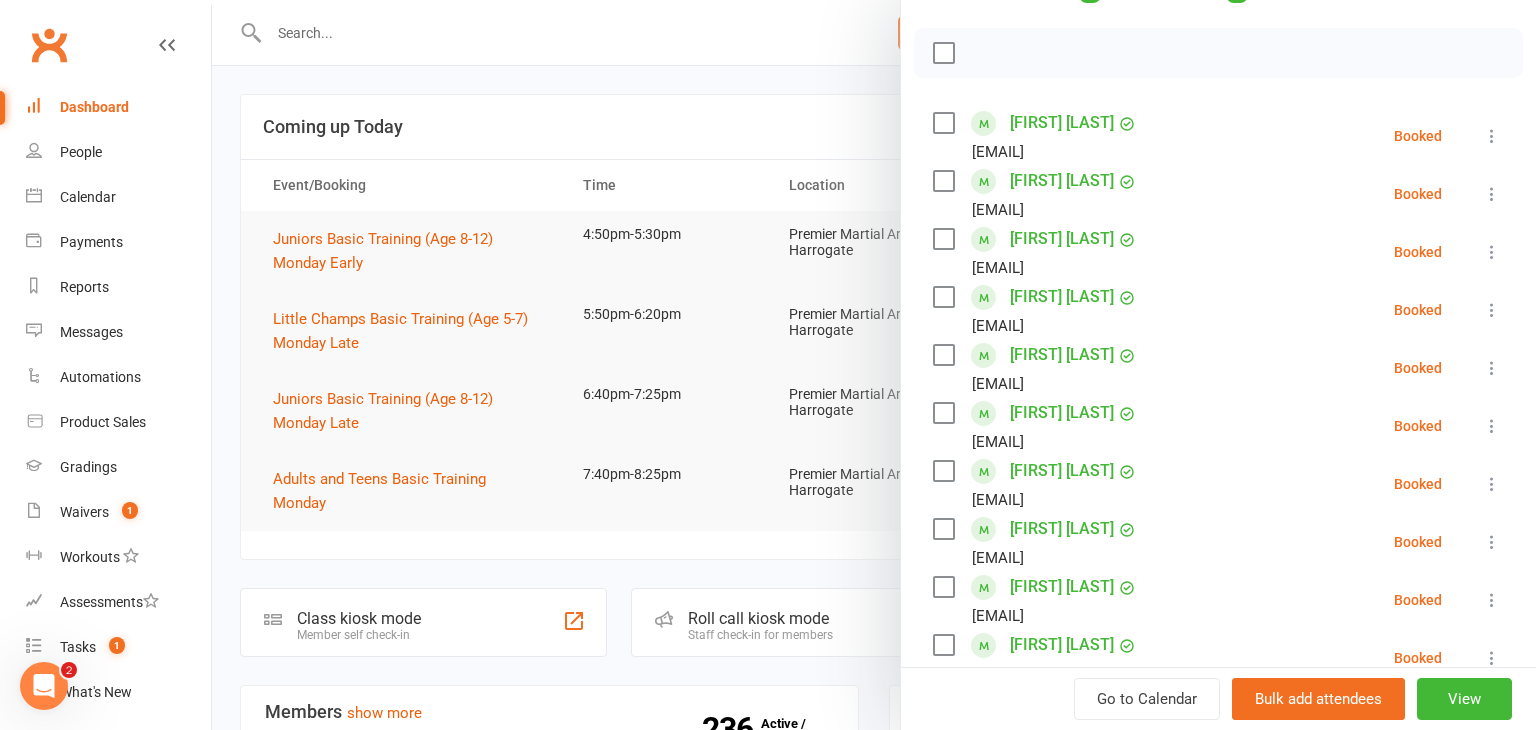 click at bounding box center (1492, 310) 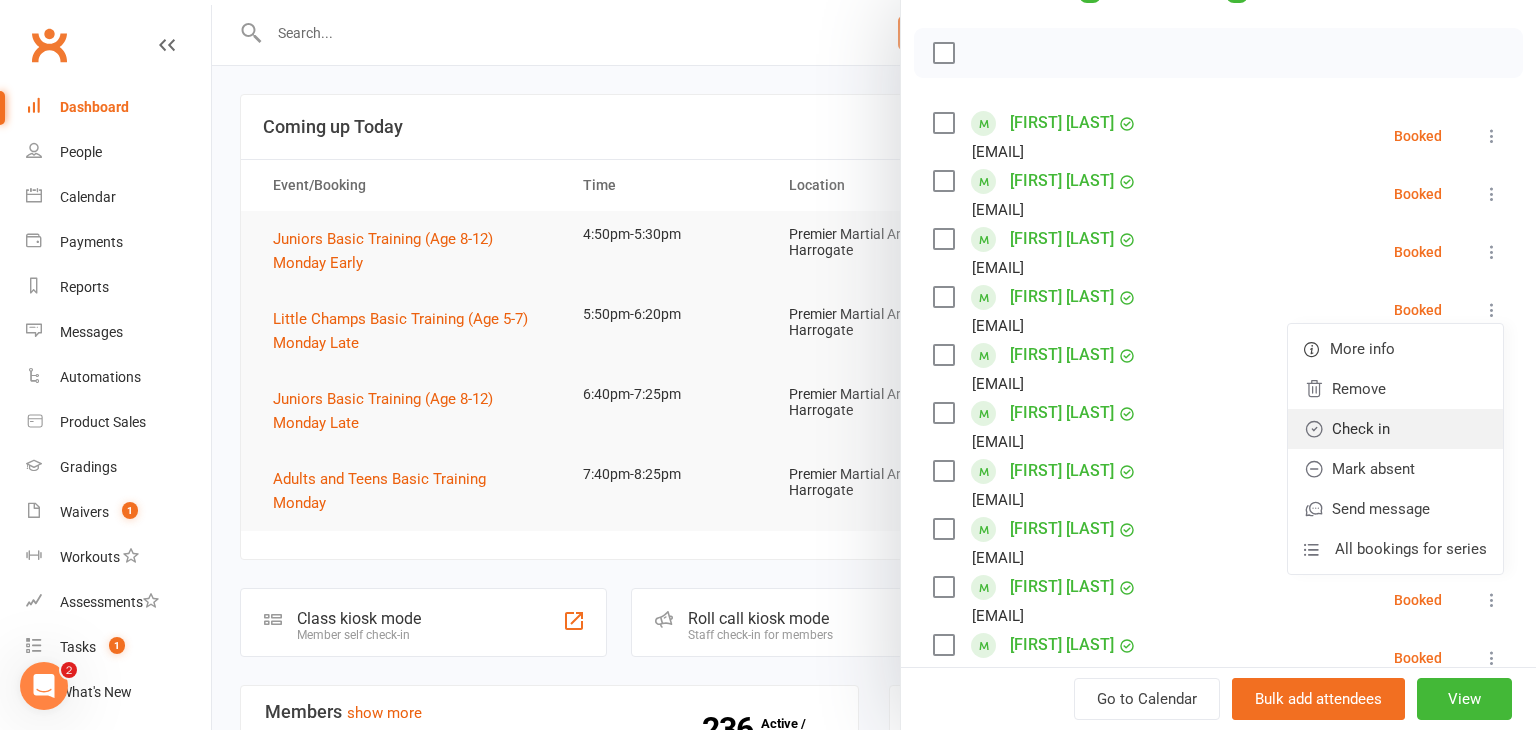 click on "Check in" at bounding box center (1395, 429) 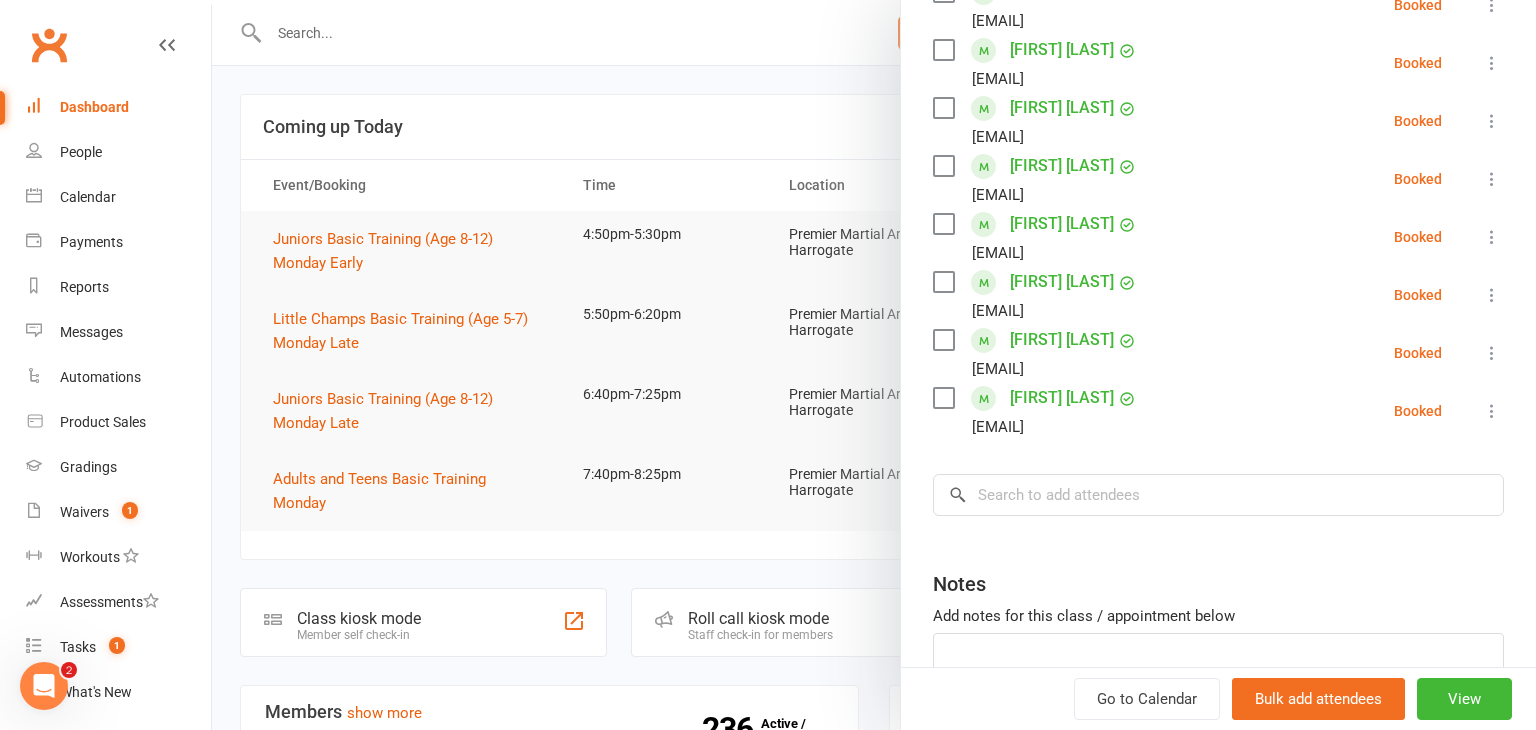 scroll, scrollTop: 664, scrollLeft: 0, axis: vertical 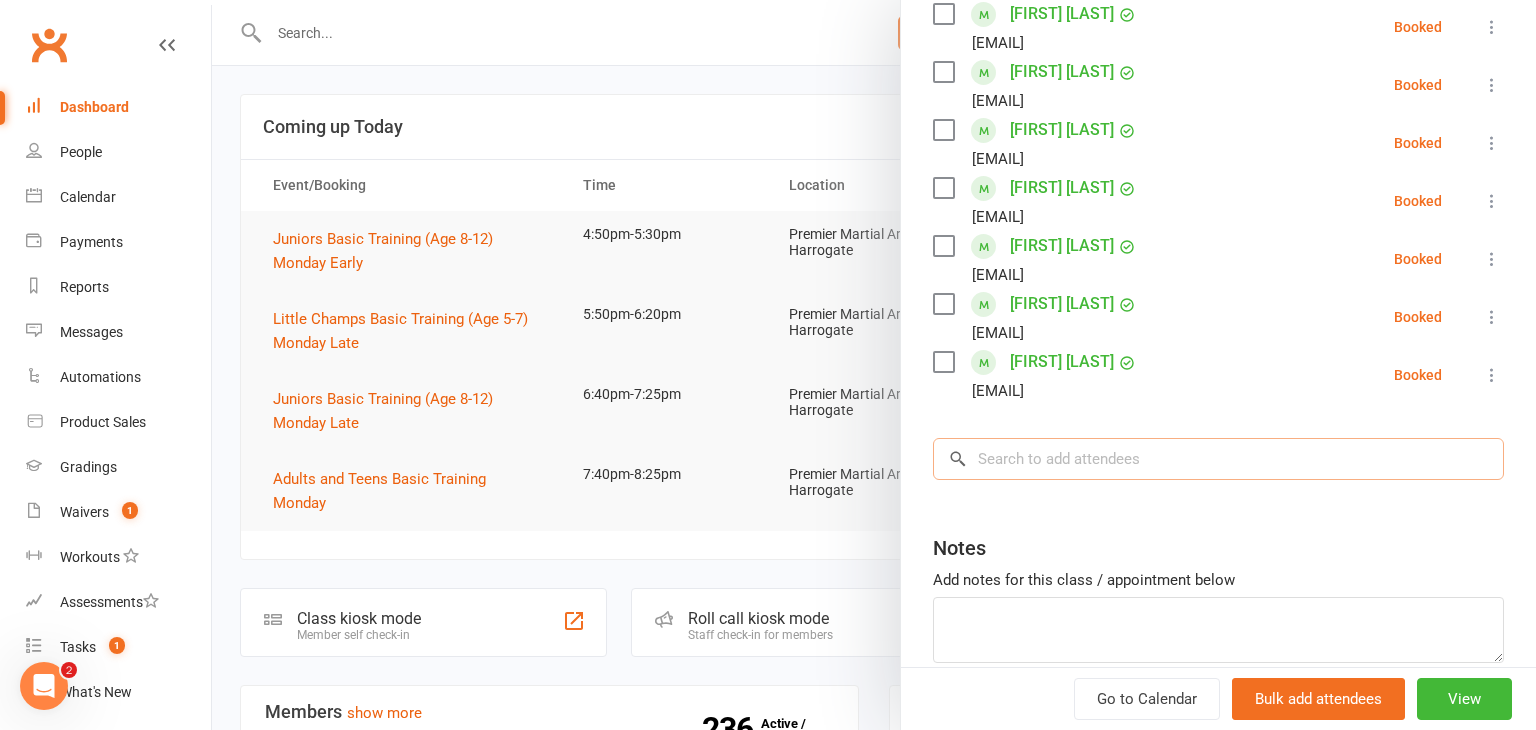 click at bounding box center (1218, 459) 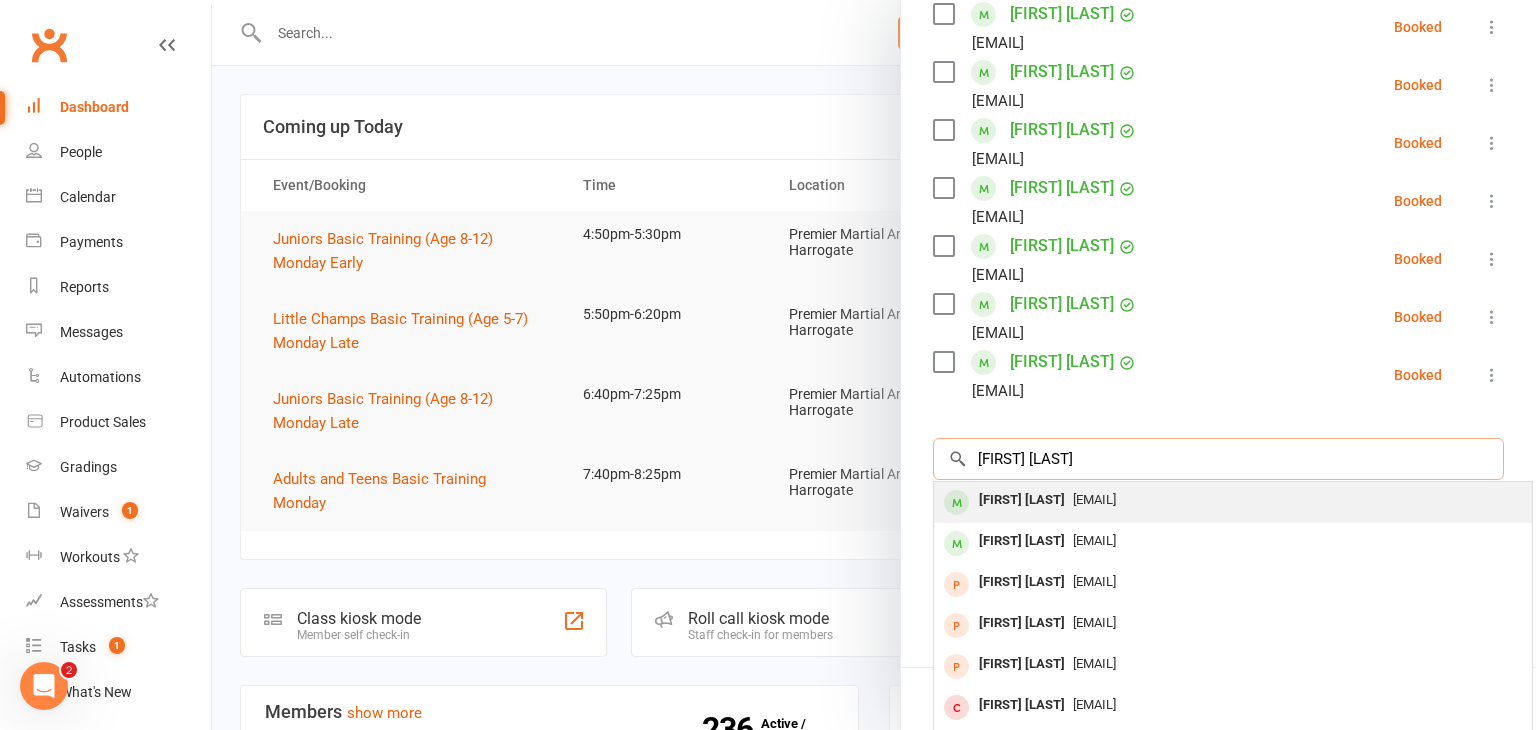 type on "[FIRST] [LAST]" 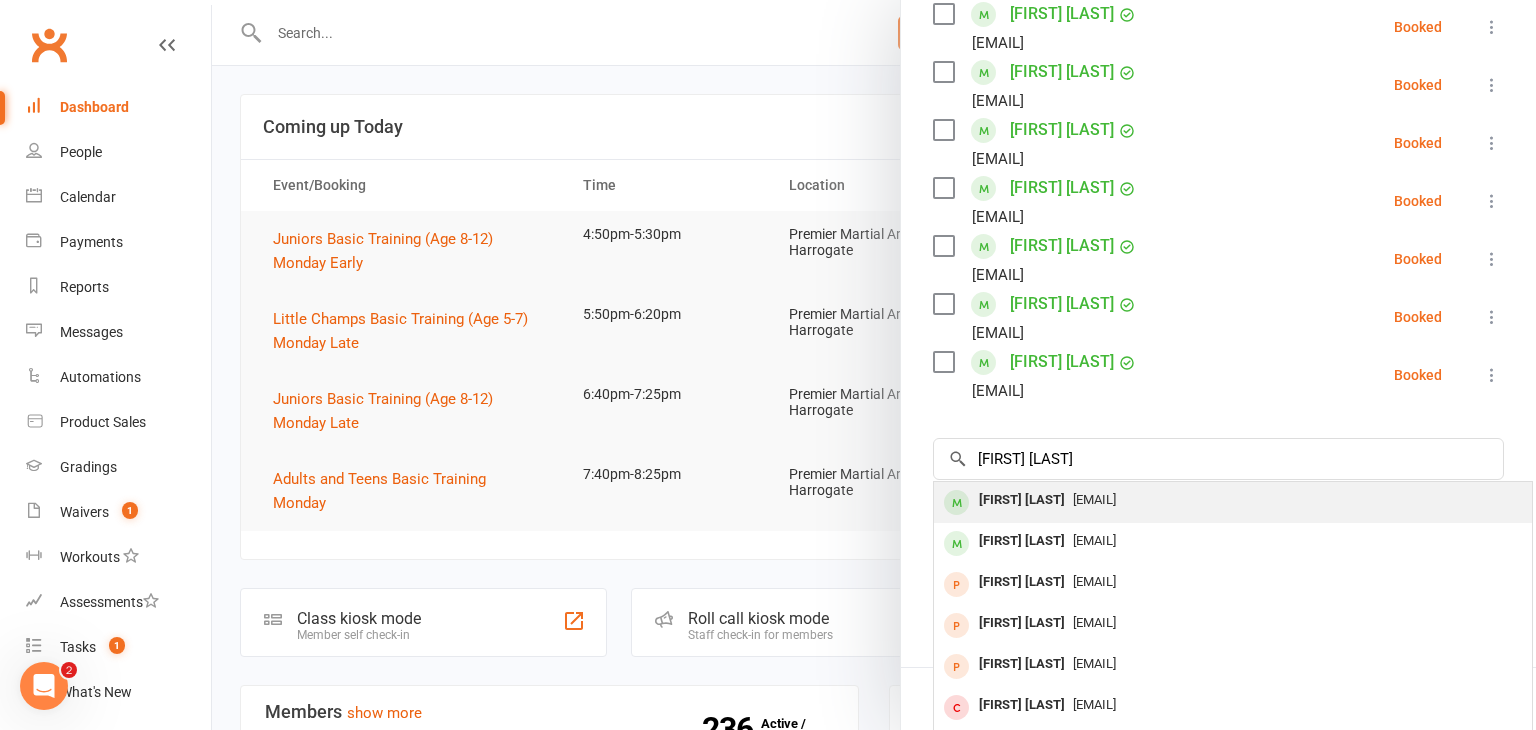 click on "[EMAIL]" at bounding box center [1094, 499] 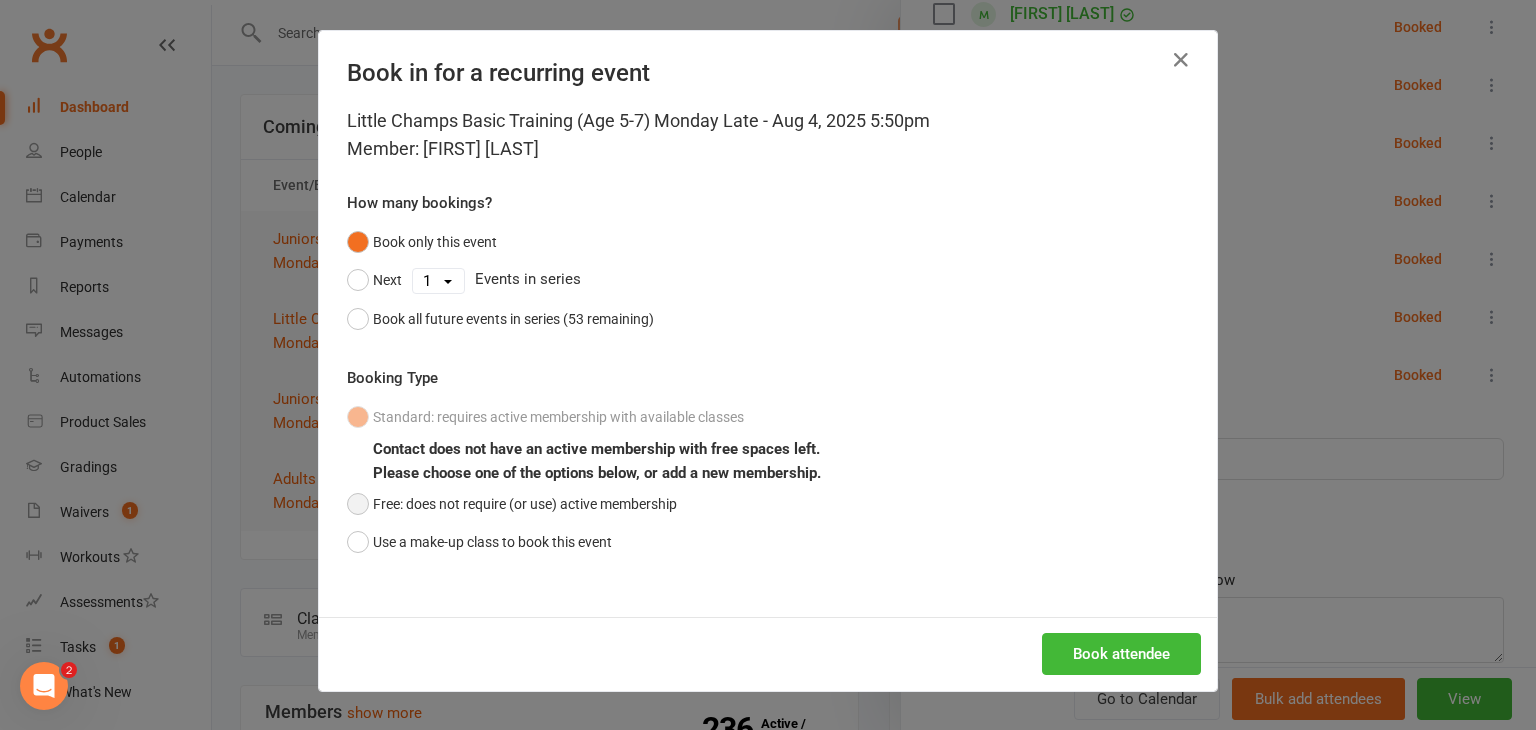 click on "Free: does not require (or use) active membership" at bounding box center [512, 504] 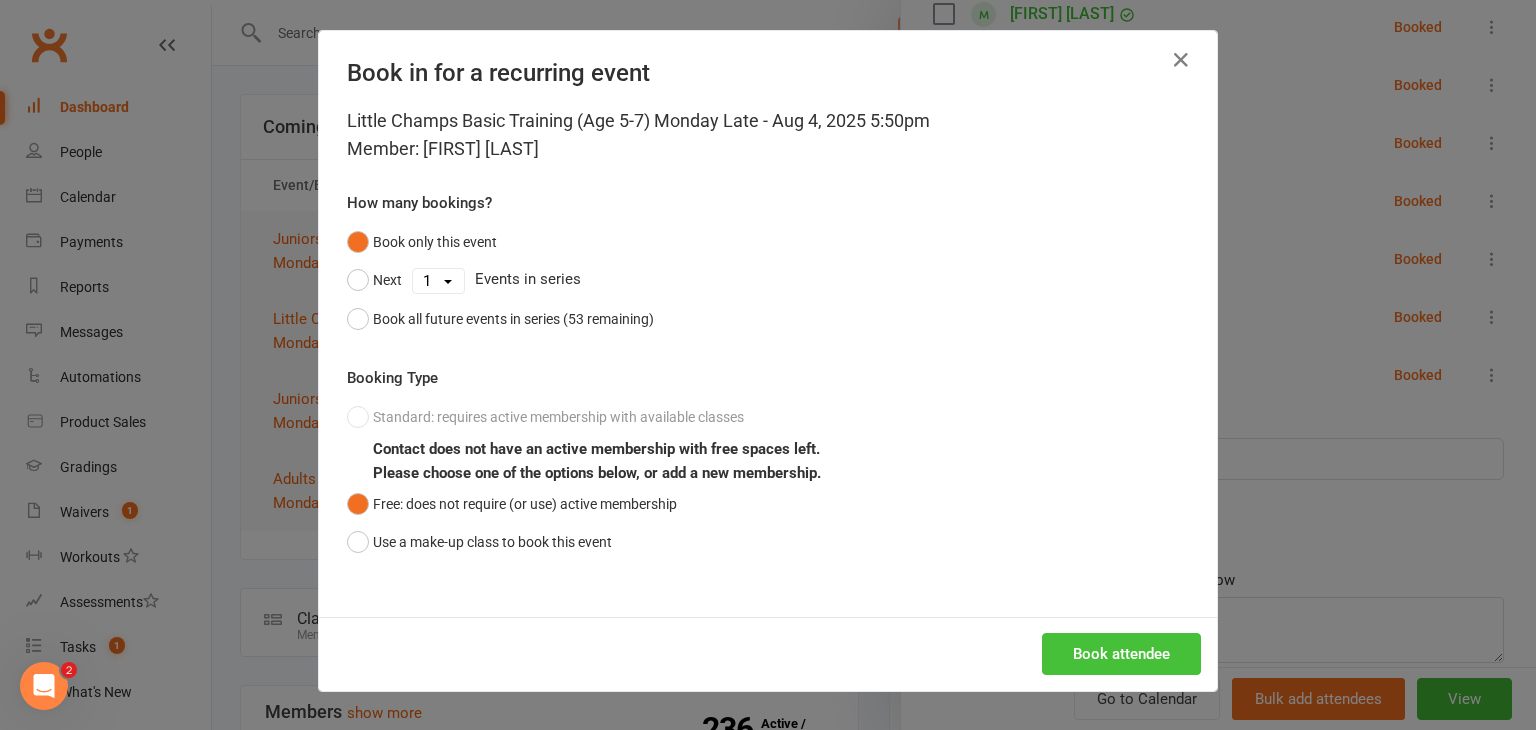 click on "Book attendee" at bounding box center [1121, 654] 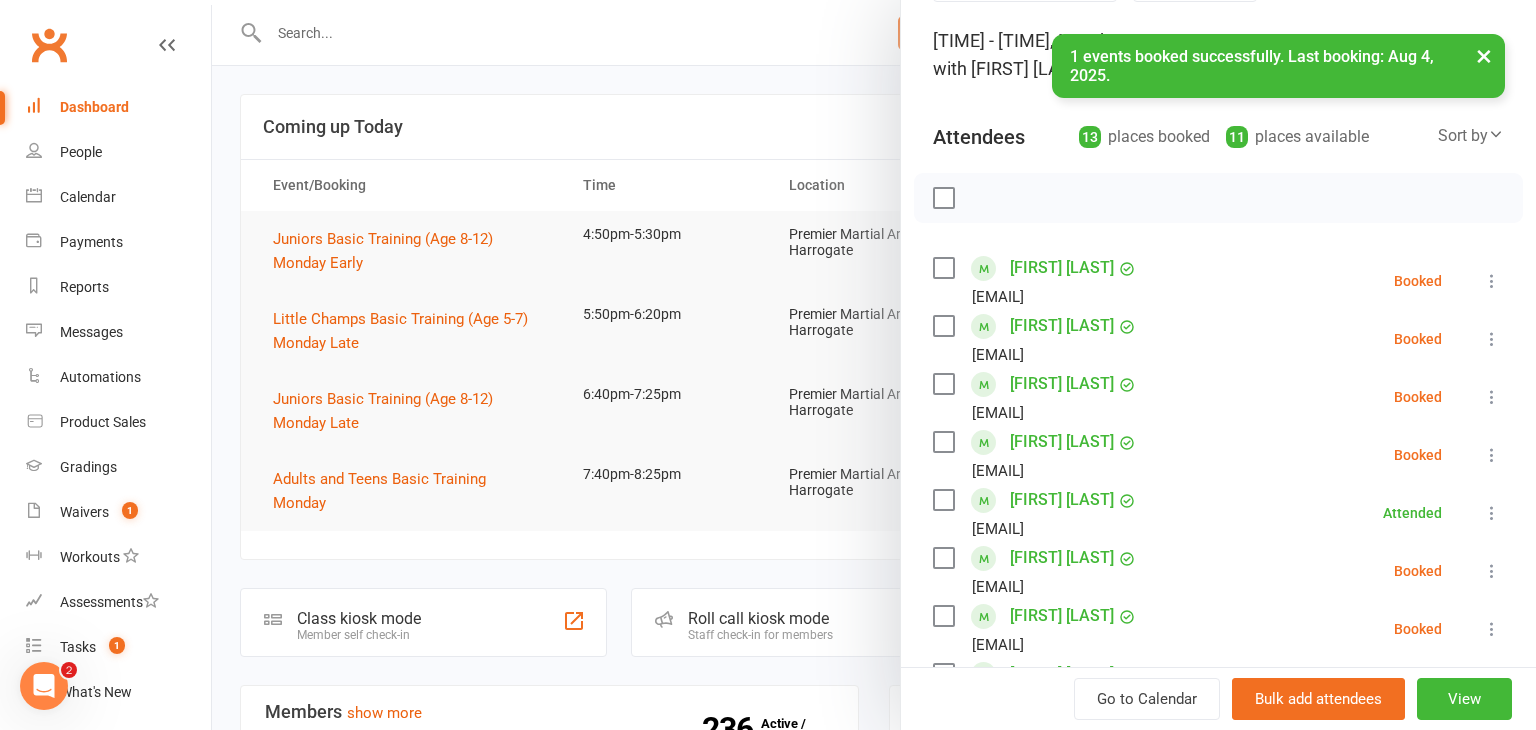scroll, scrollTop: 110, scrollLeft: 0, axis: vertical 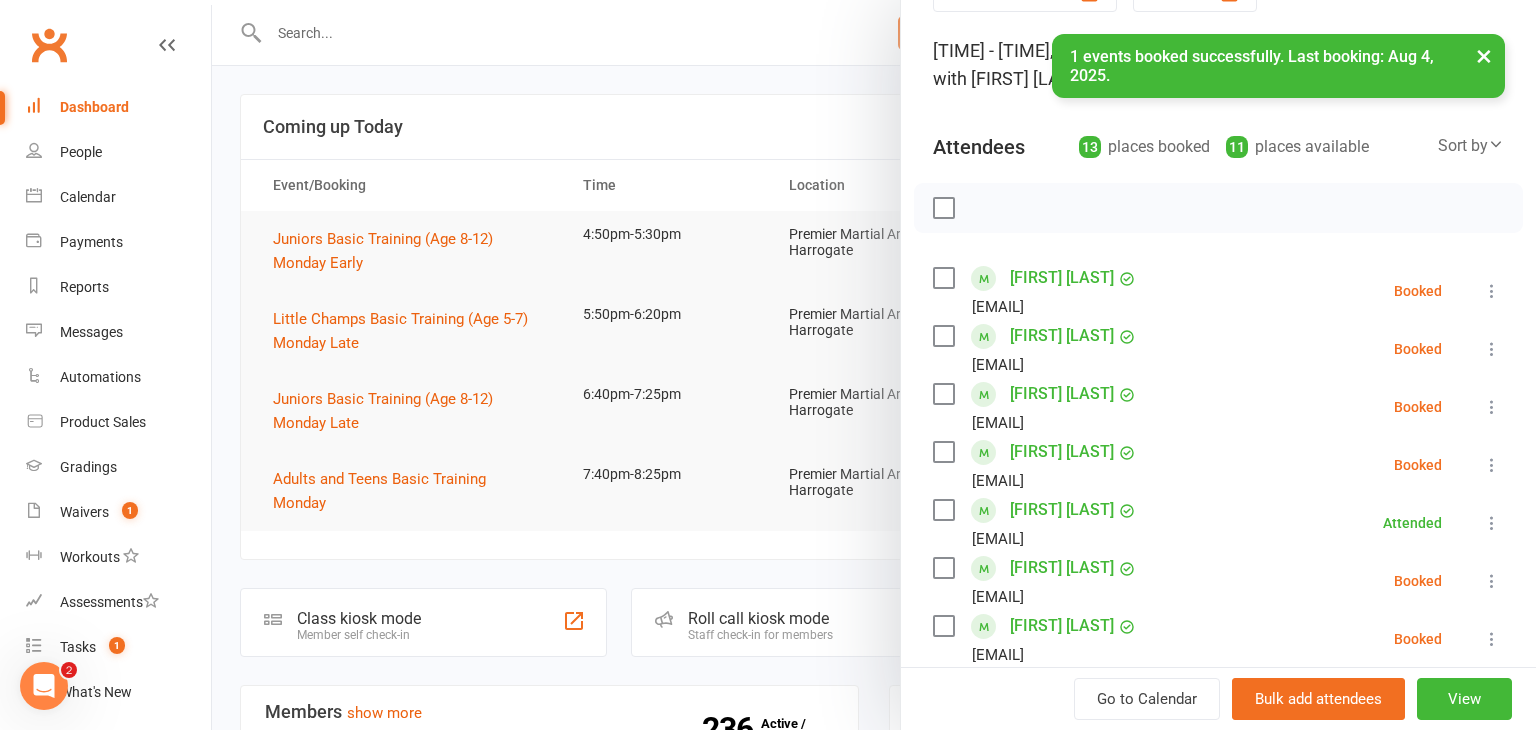 click at bounding box center (1492, 407) 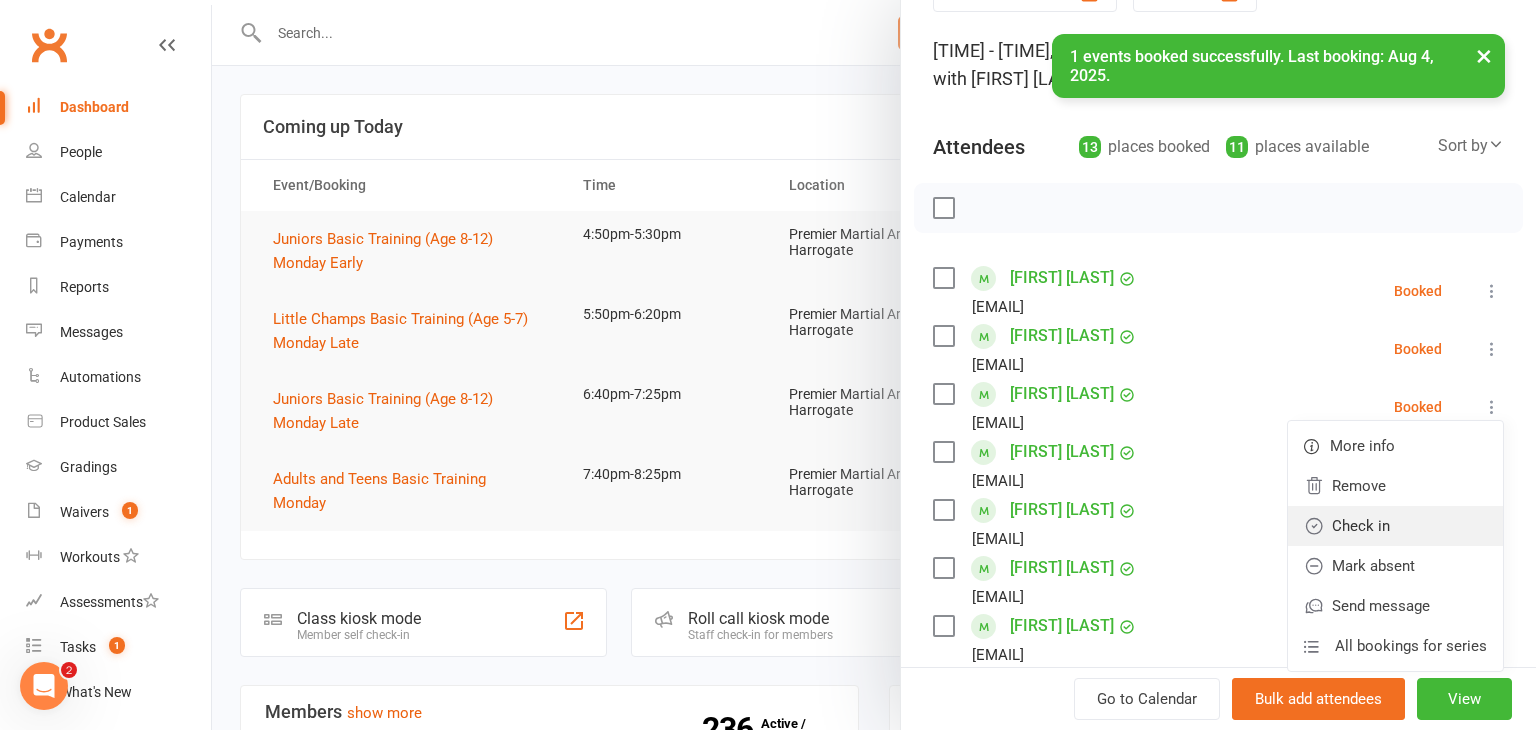 click on "Check in" at bounding box center [1395, 526] 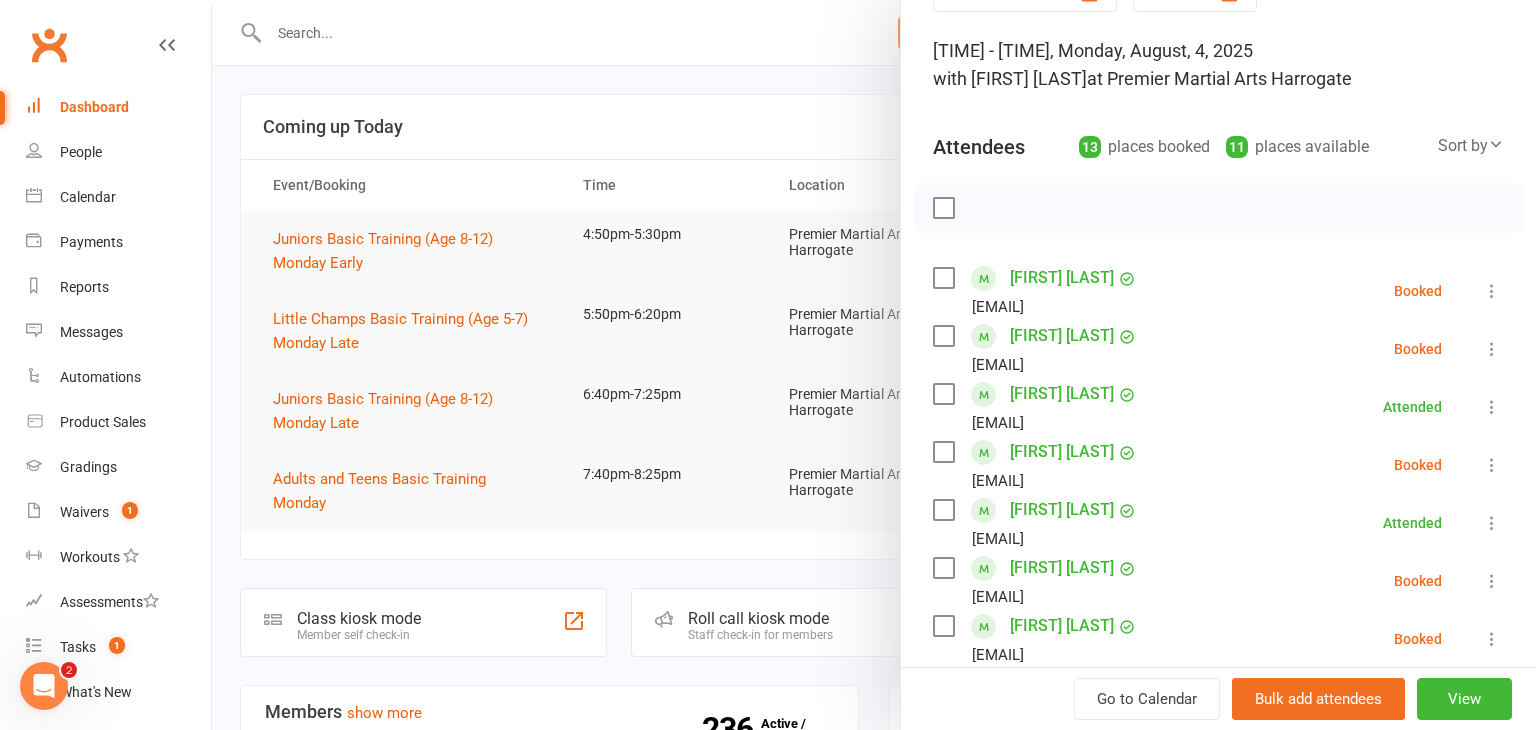 click at bounding box center [1492, 349] 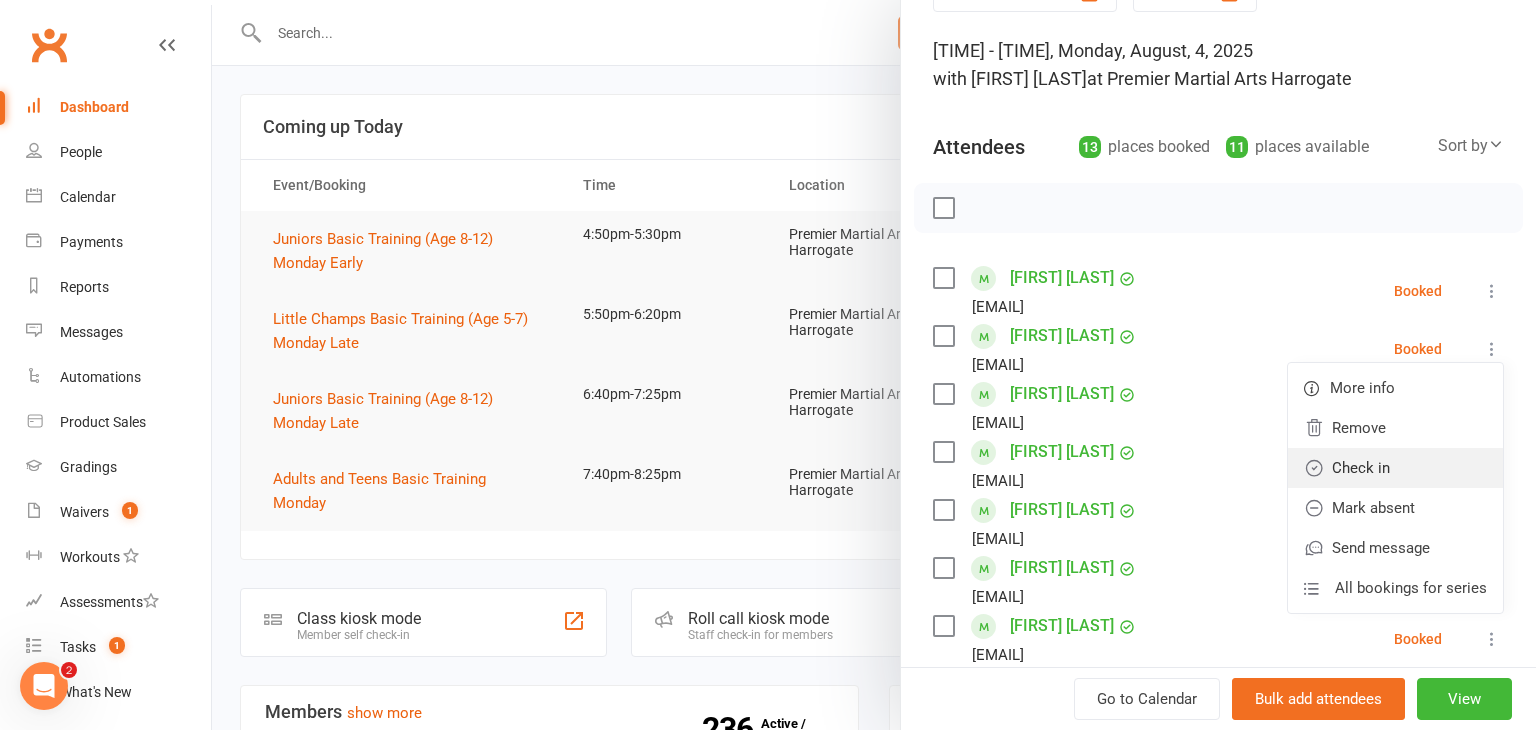 click on "Check in" at bounding box center [1395, 468] 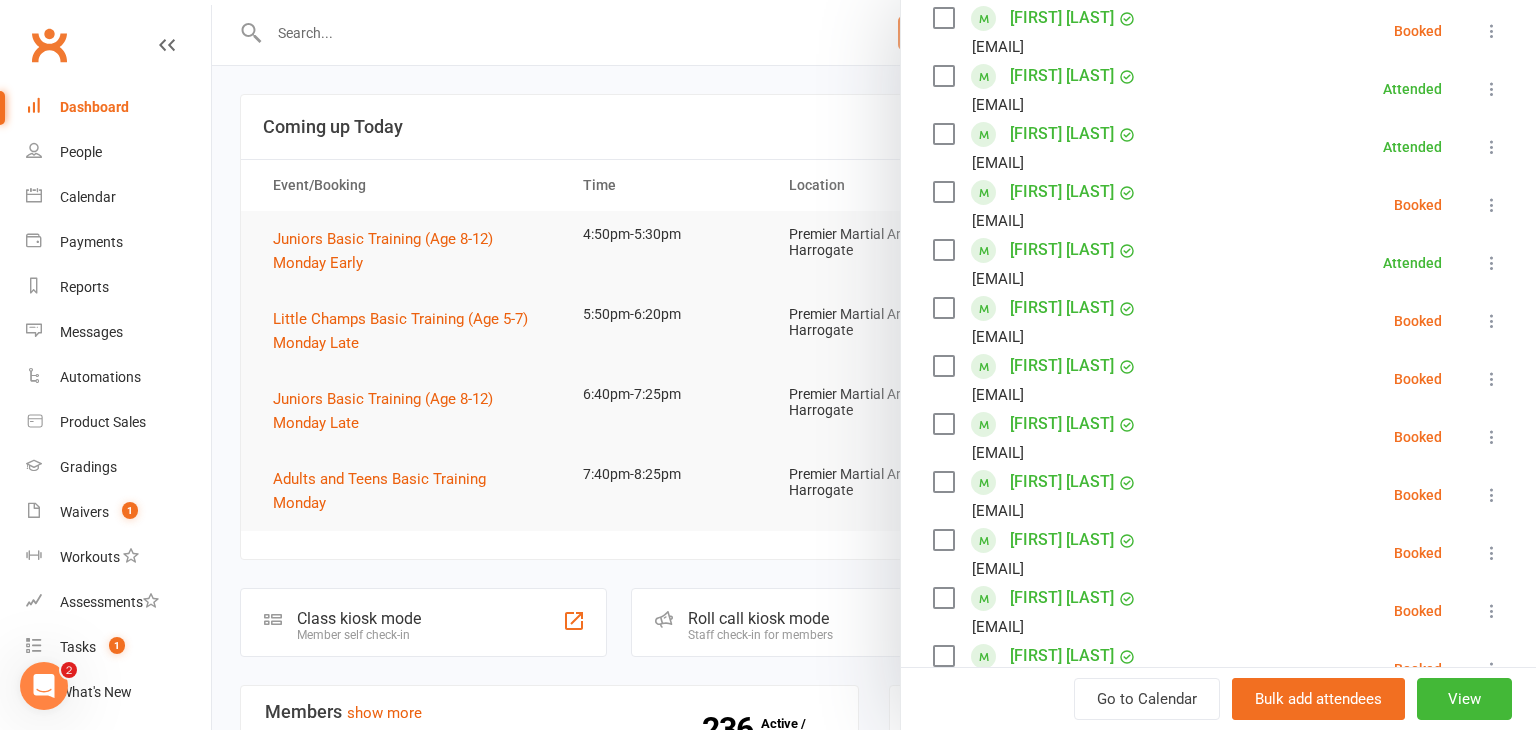 scroll, scrollTop: 372, scrollLeft: 0, axis: vertical 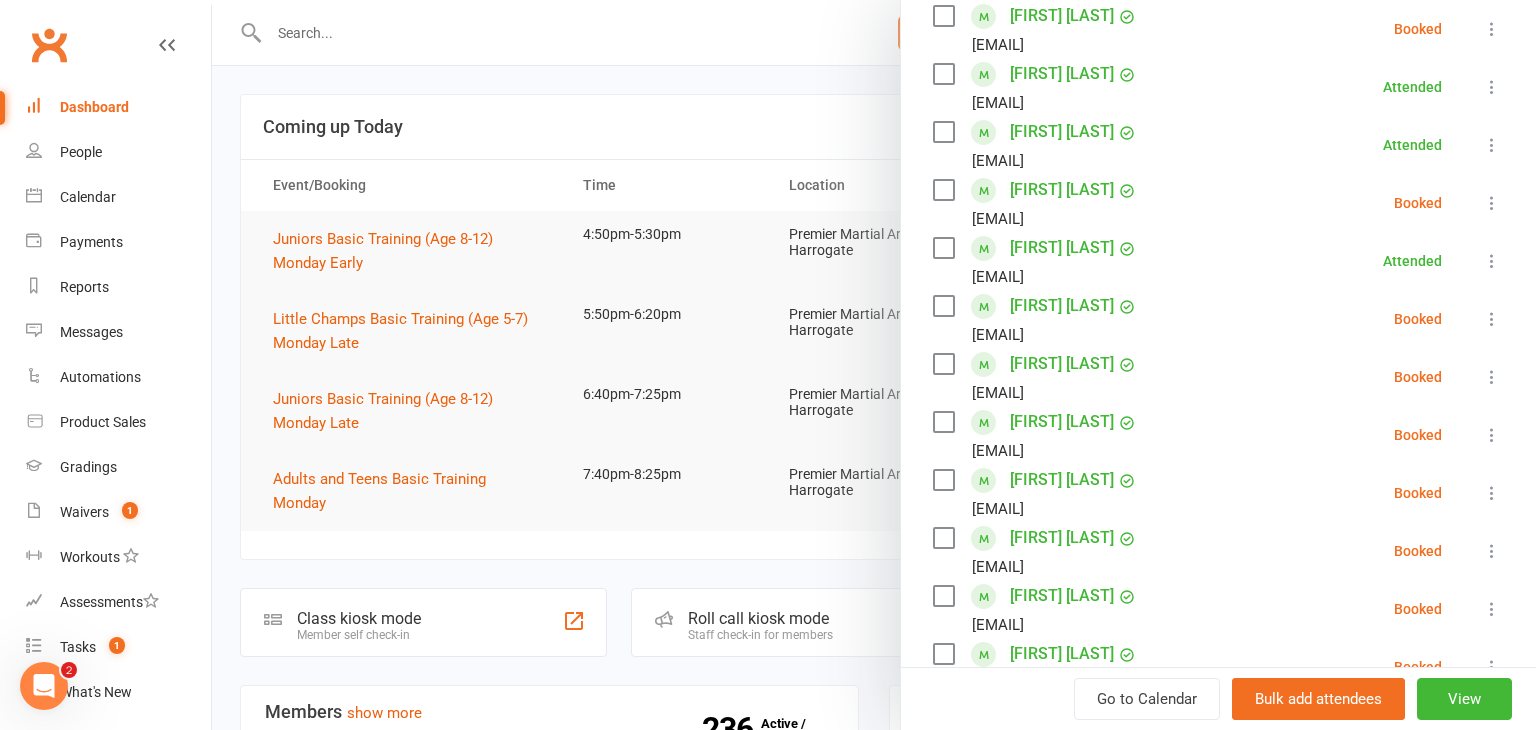 click at bounding box center (1492, 493) 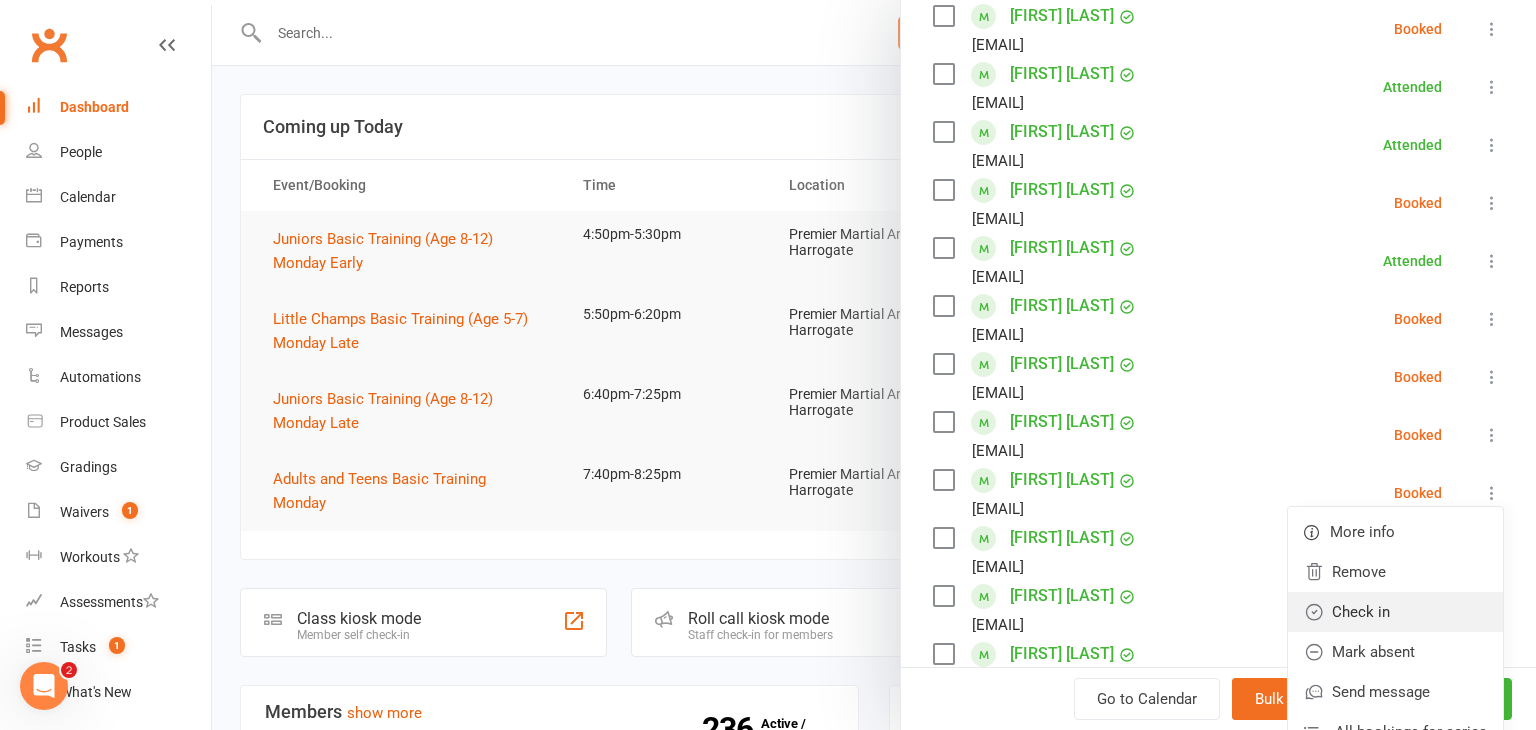 click on "Check in" at bounding box center [1395, 612] 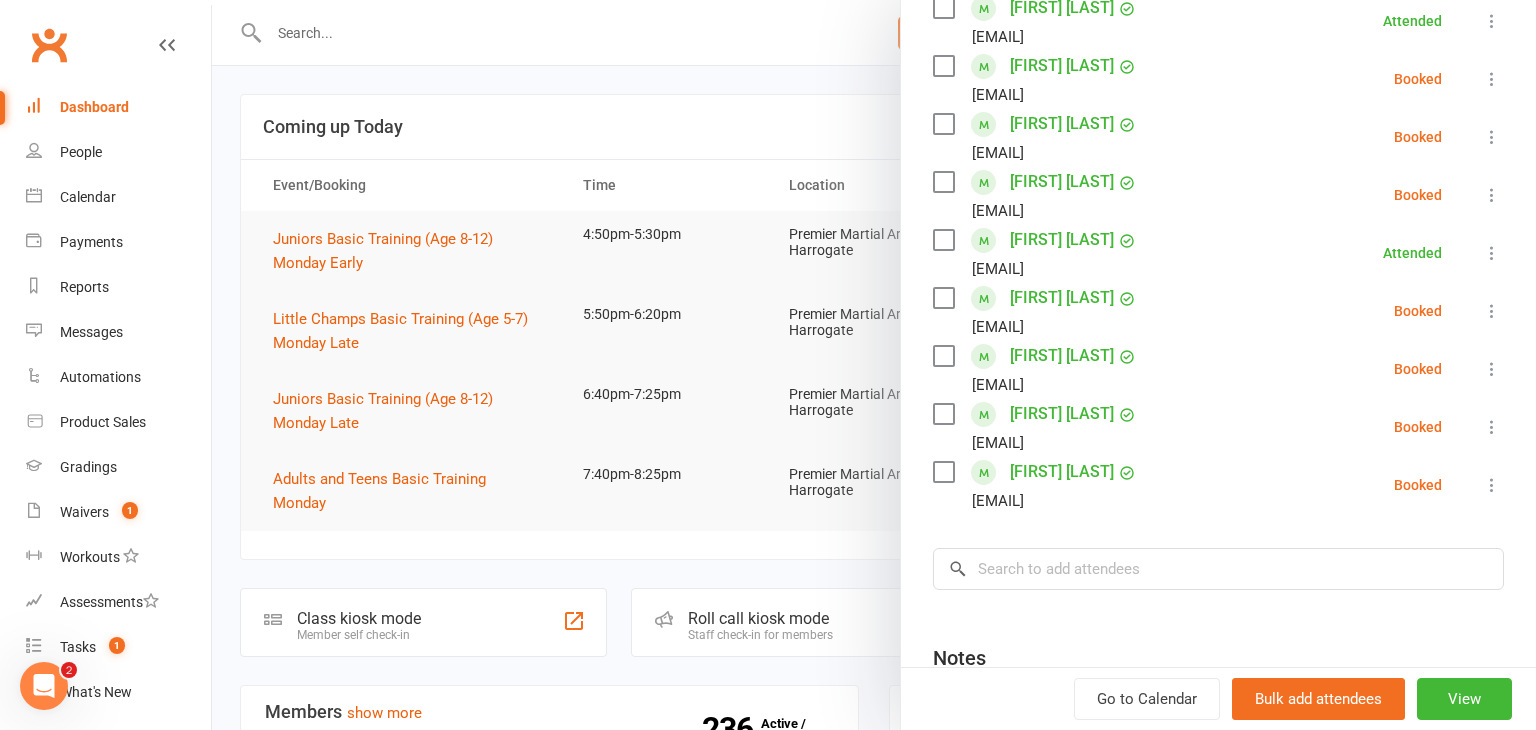 scroll, scrollTop: 624, scrollLeft: 0, axis: vertical 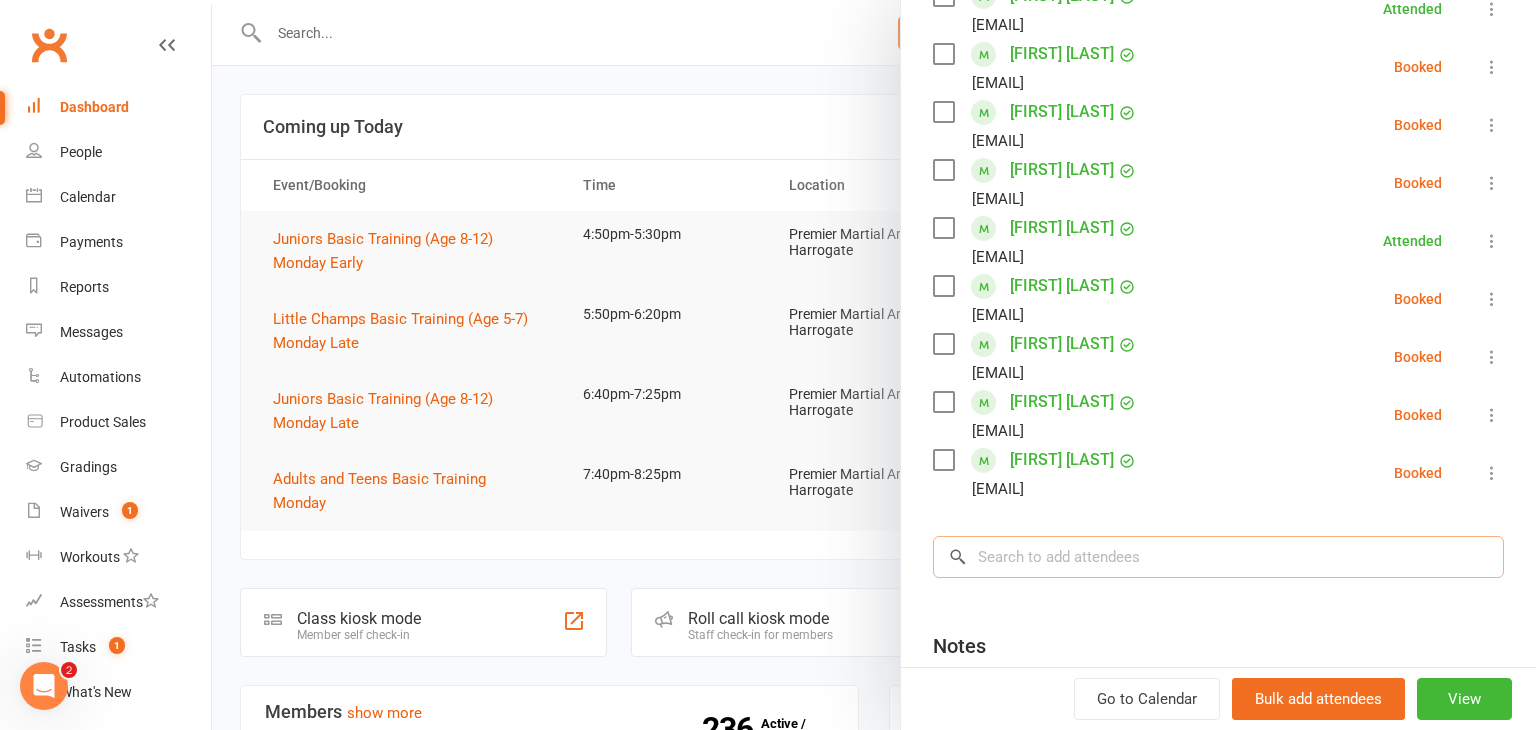 click at bounding box center (1218, 557) 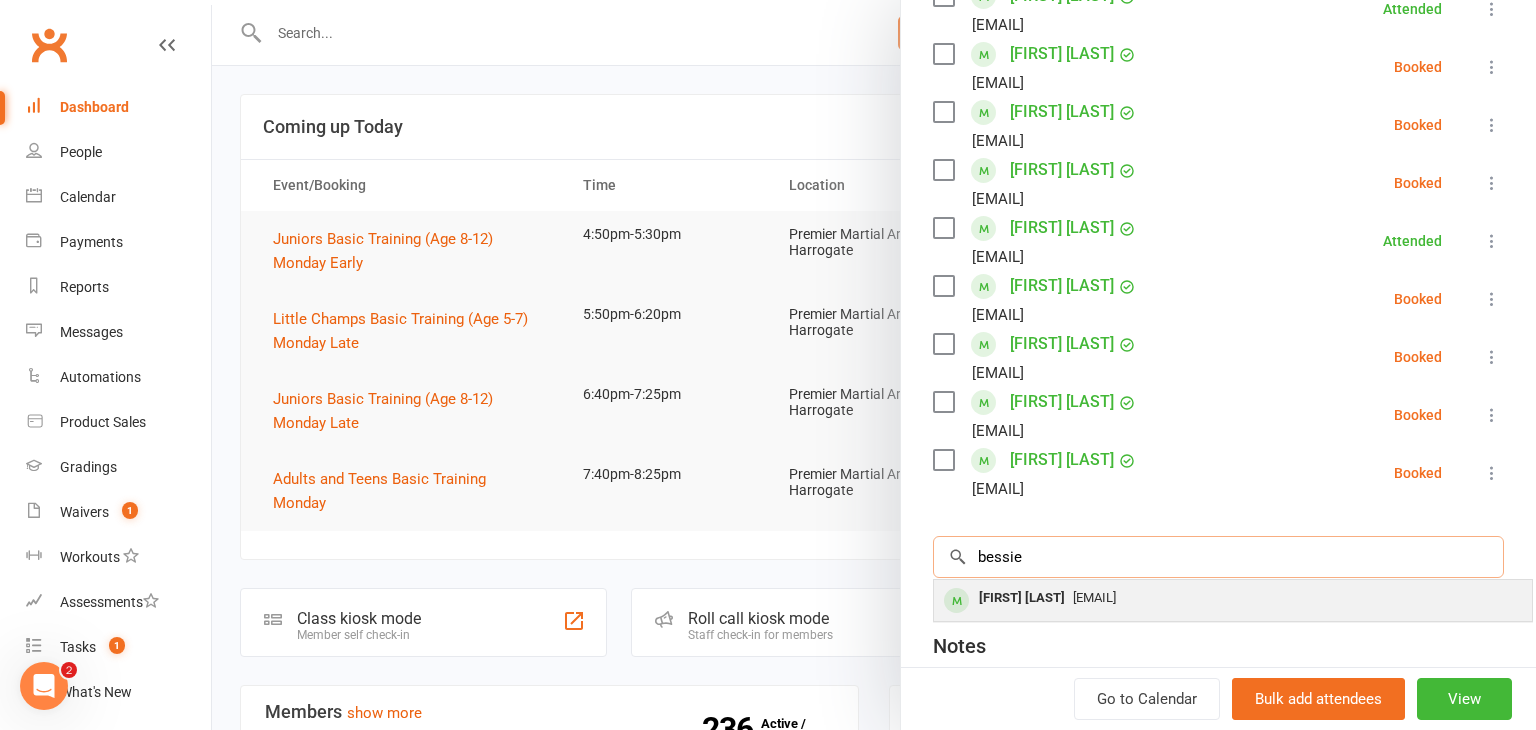 type on "bessie" 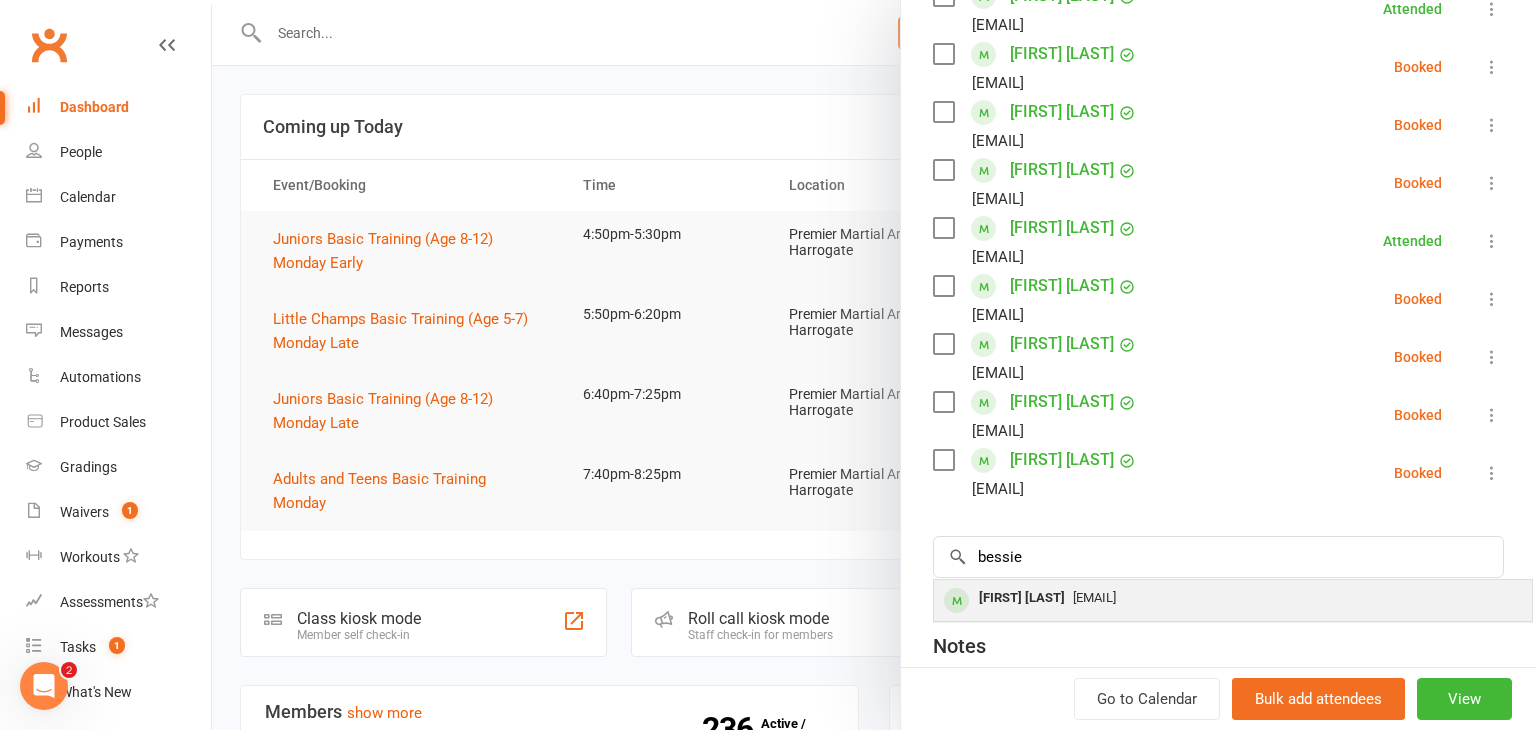 click on "[FIRST] [LAST]" at bounding box center (1022, 598) 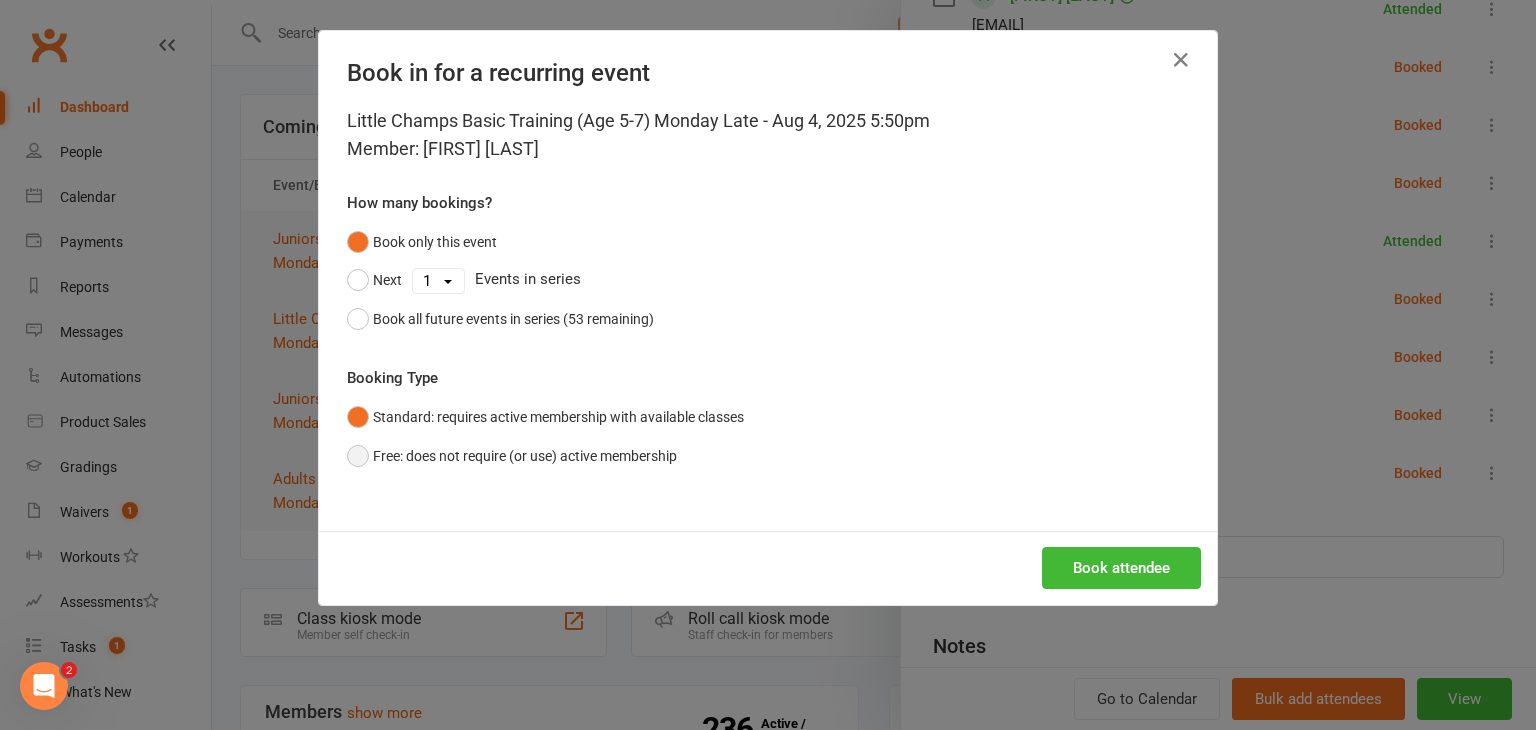 click on "Free: does not require (or use) active membership" at bounding box center [512, 456] 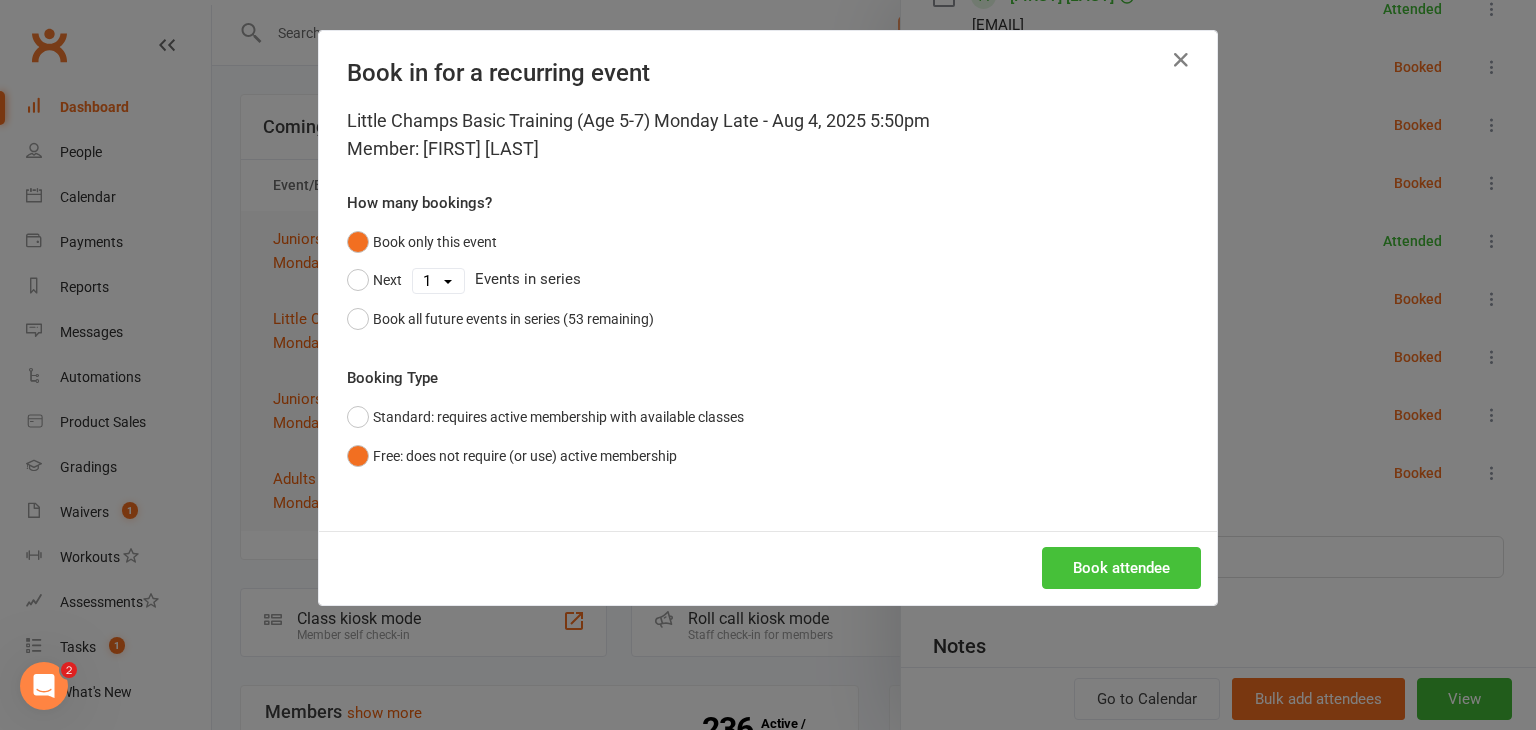 click on "Book attendee" at bounding box center (1121, 568) 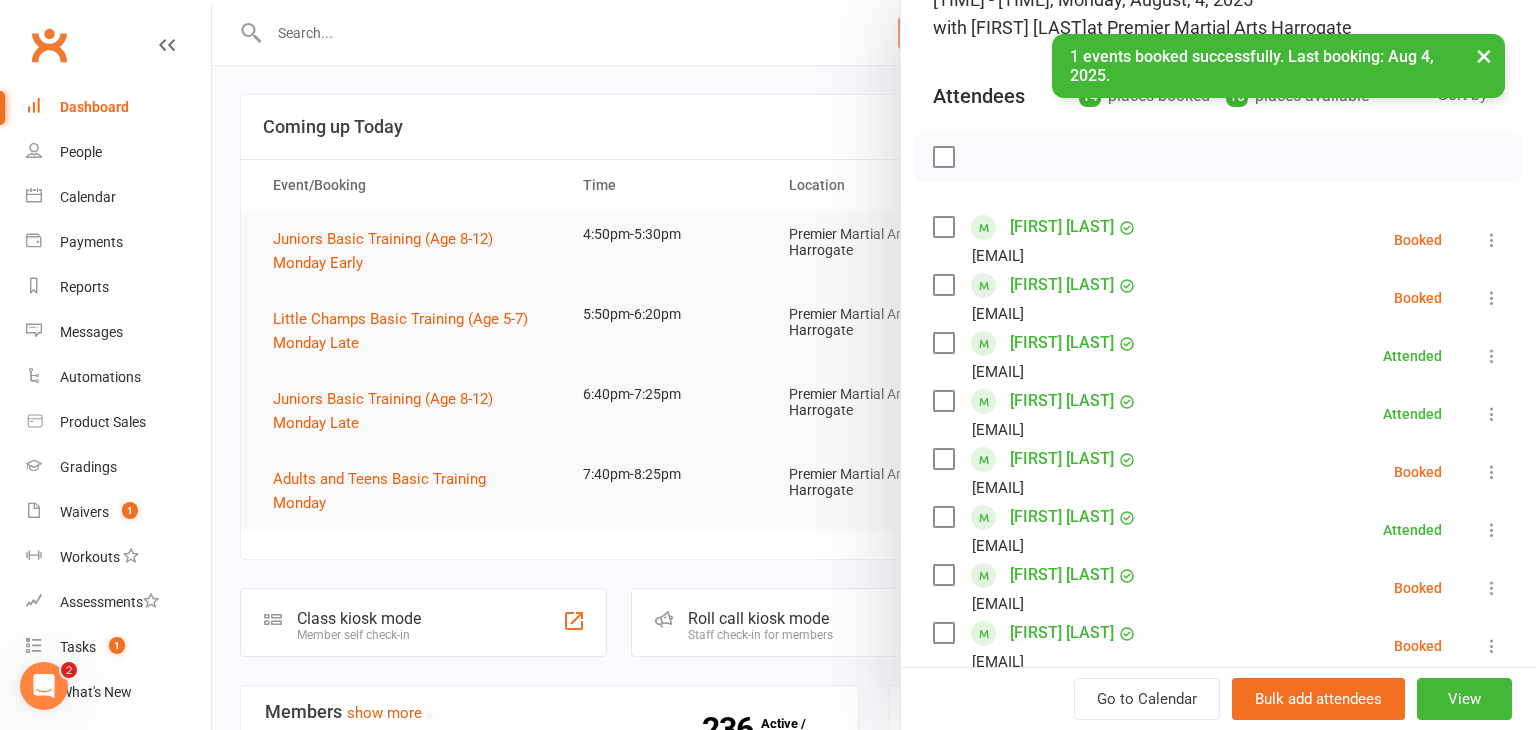 scroll, scrollTop: 158, scrollLeft: 0, axis: vertical 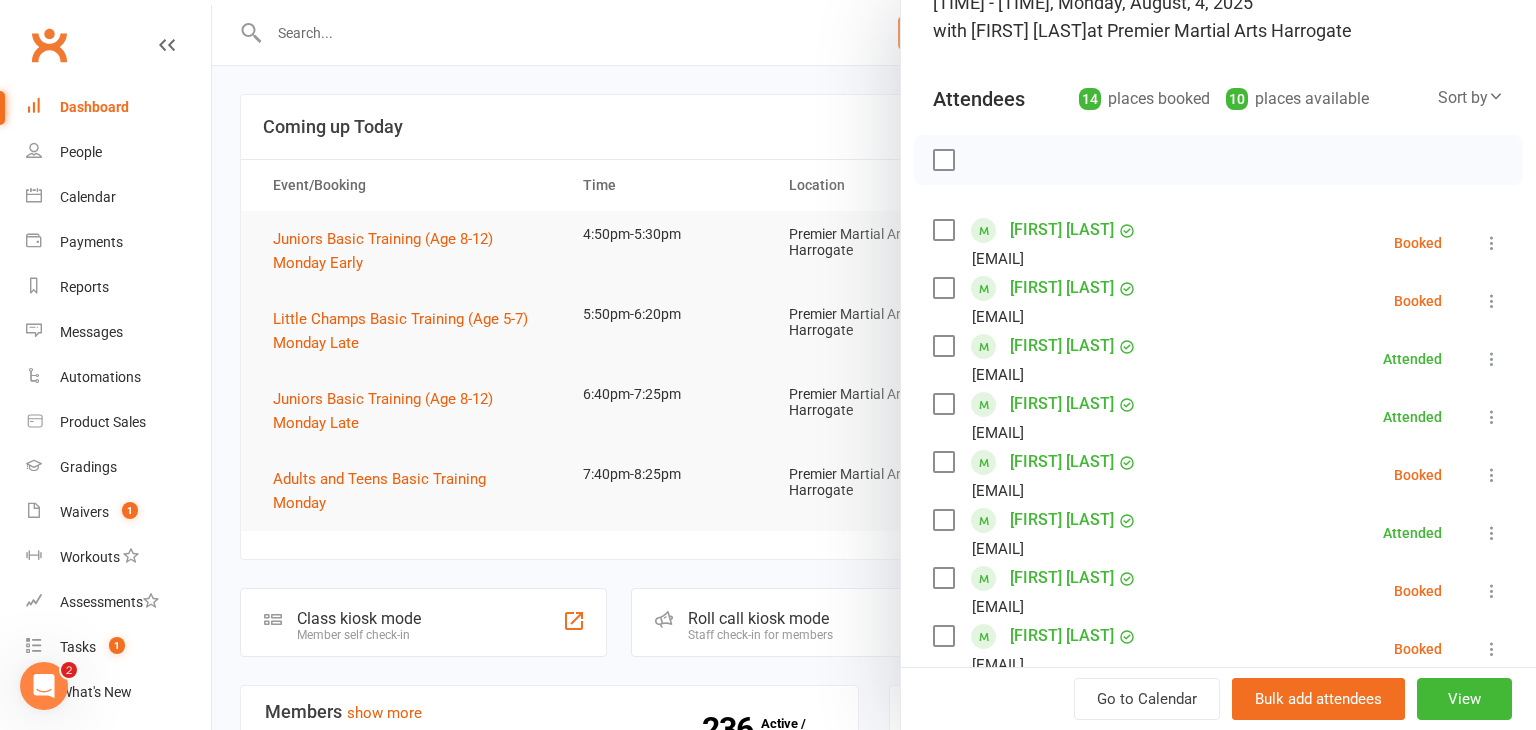 click at bounding box center (1492, 301) 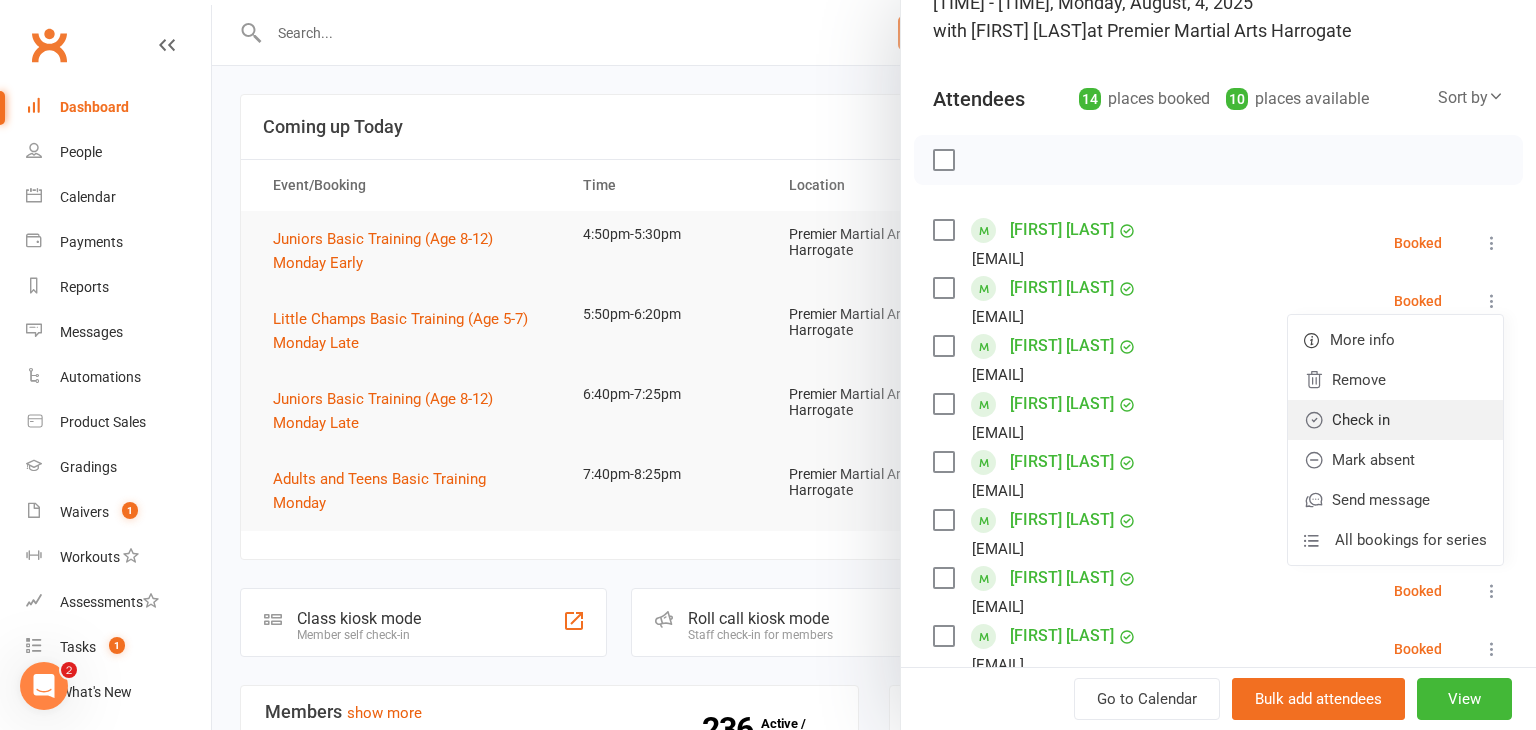 click on "Check in" at bounding box center (1395, 420) 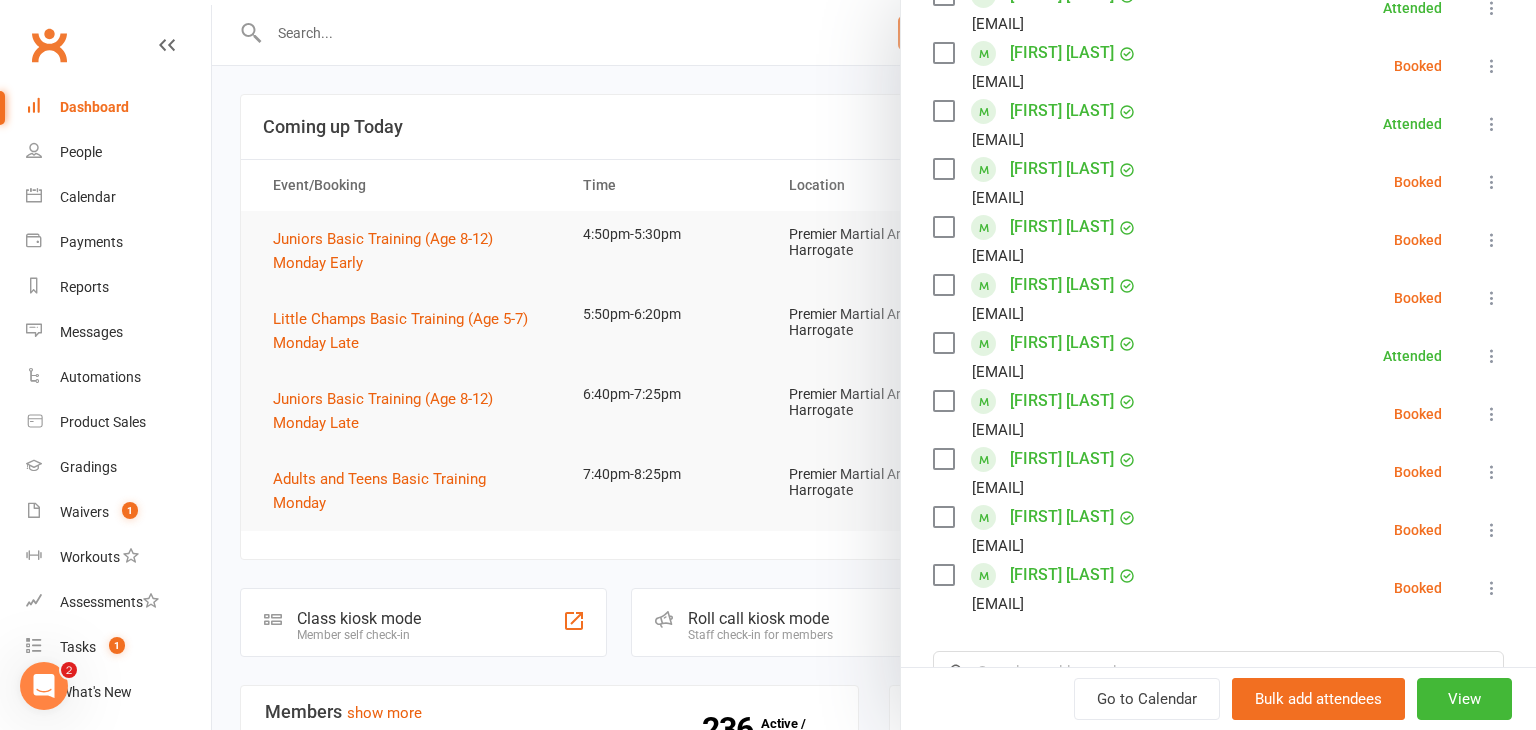 scroll, scrollTop: 579, scrollLeft: 0, axis: vertical 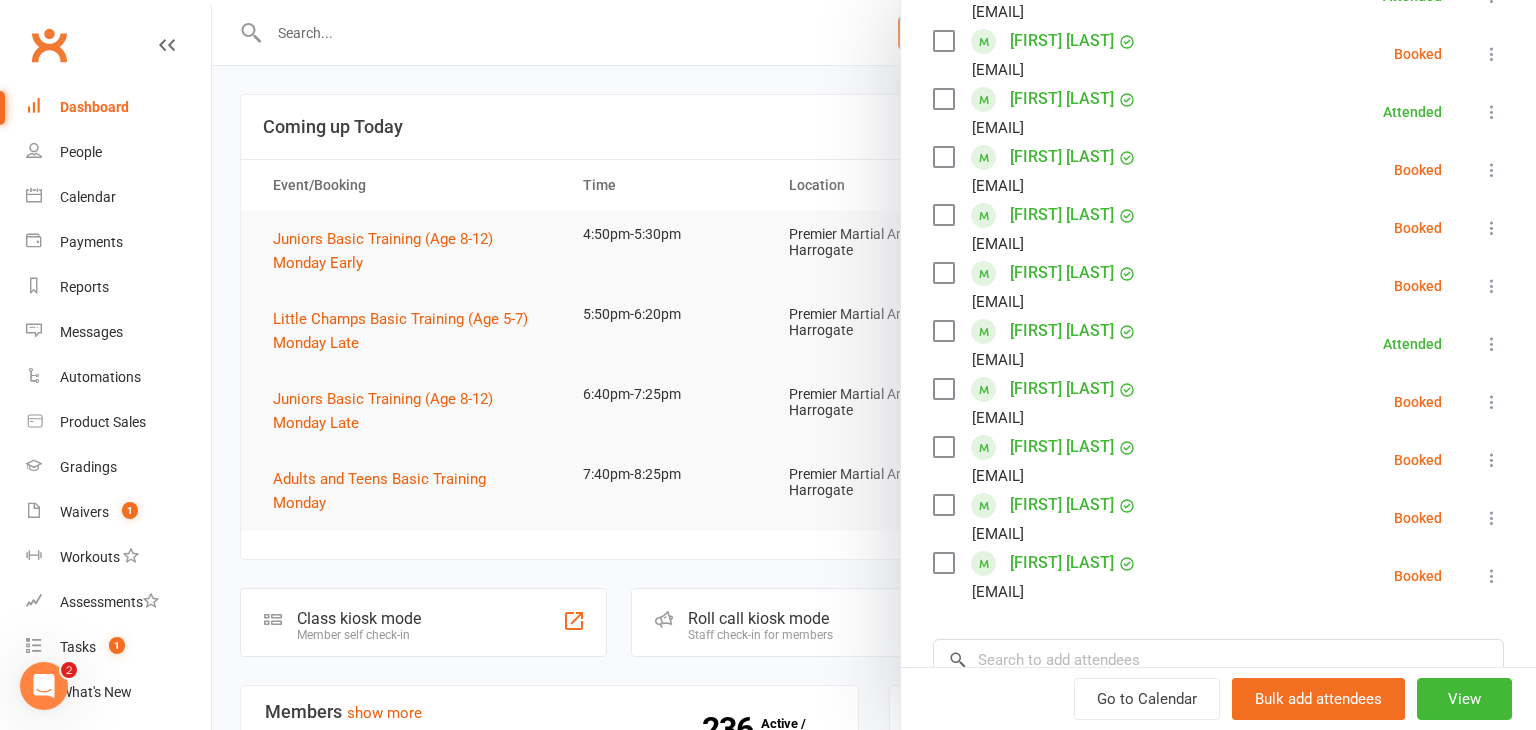 click at bounding box center [1492, 286] 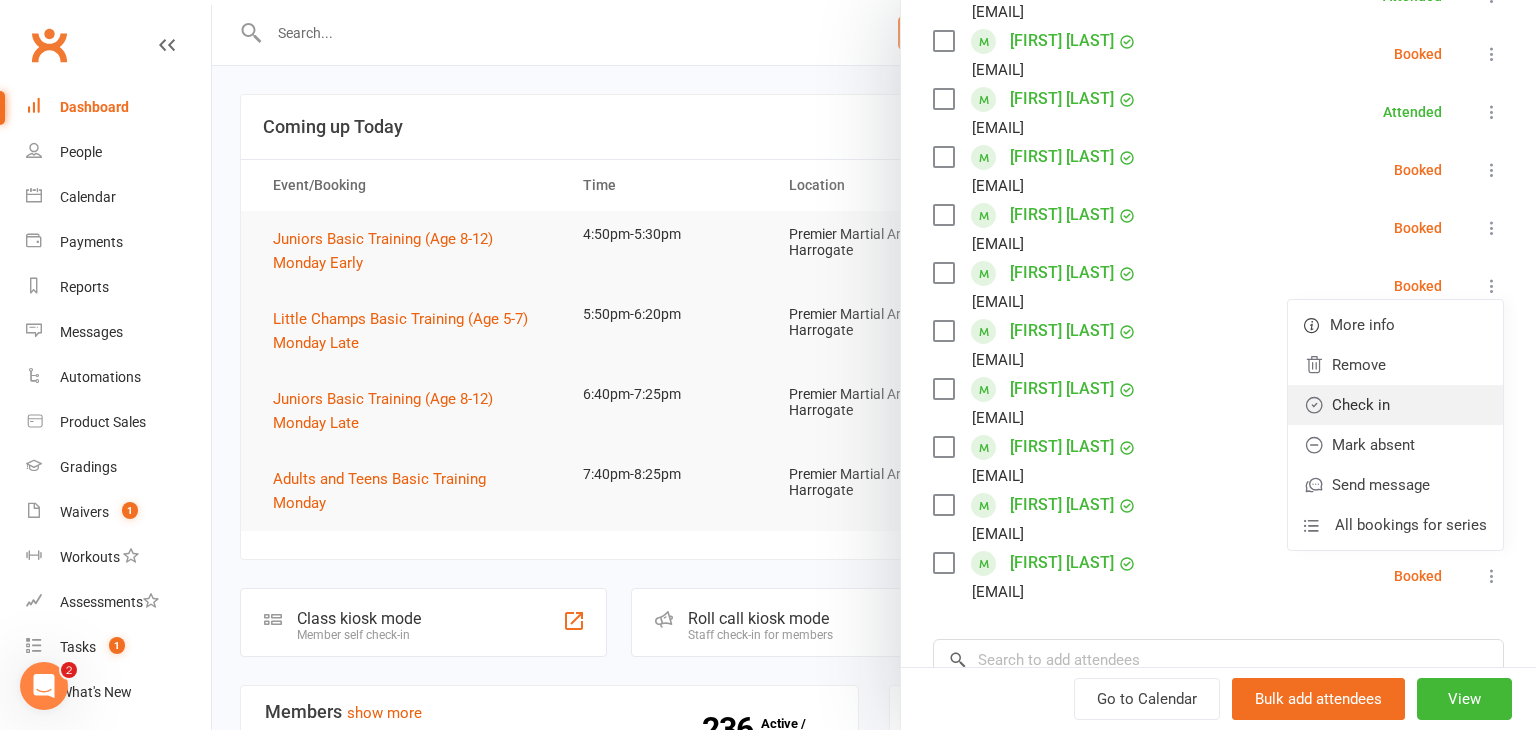 click on "Check in" at bounding box center (1395, 405) 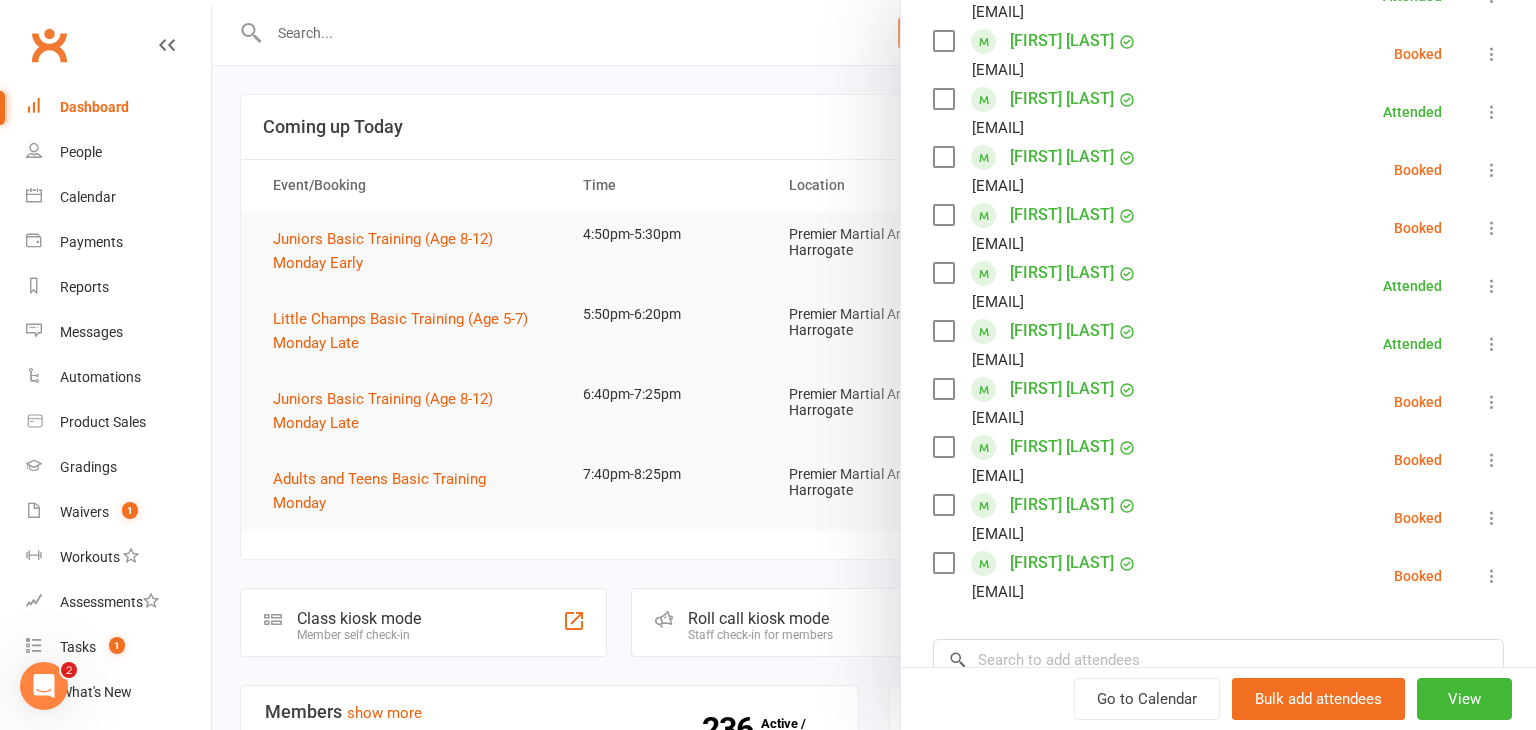 scroll, scrollTop: 630, scrollLeft: 0, axis: vertical 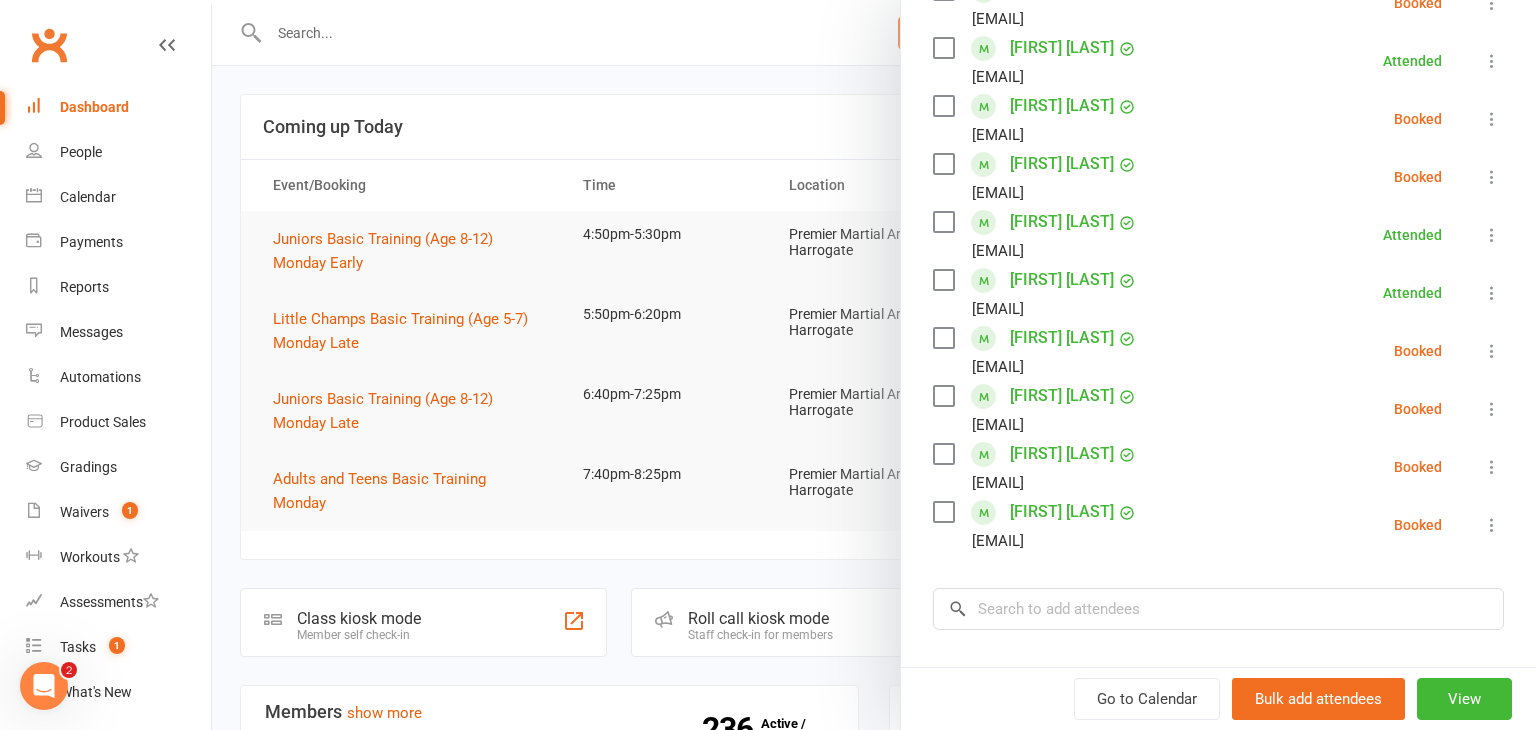 click at bounding box center [1492, 351] 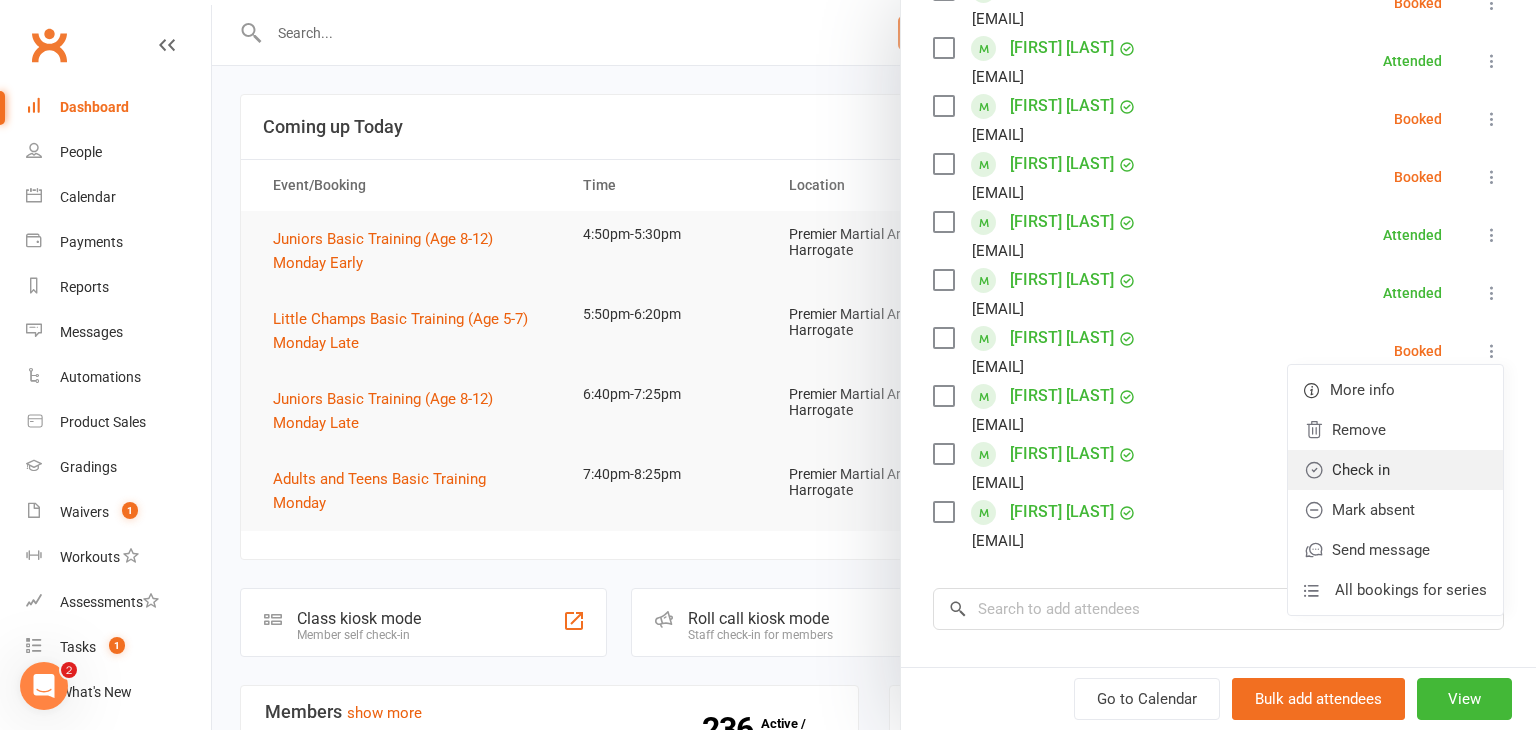 click on "Check in" at bounding box center [1395, 470] 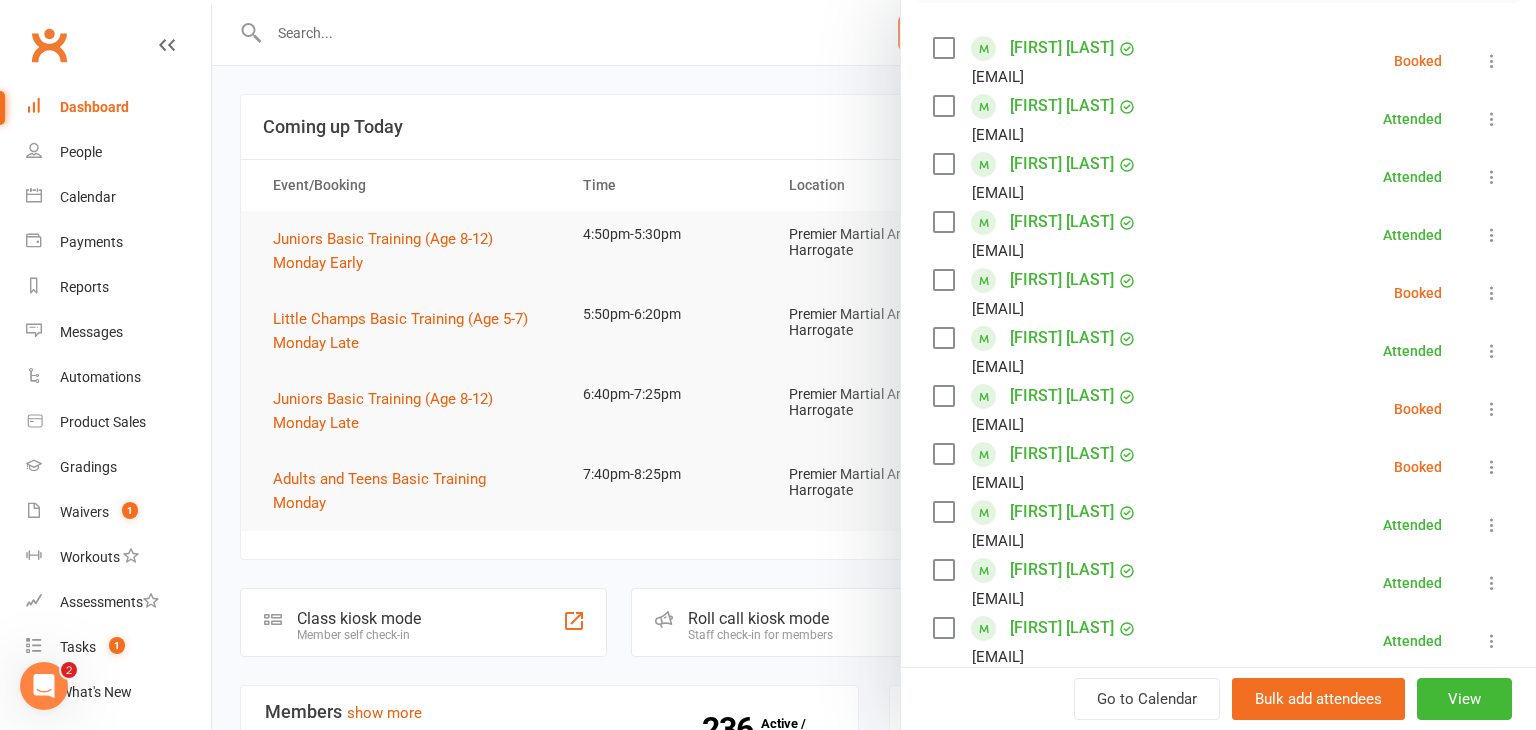 scroll, scrollTop: 360, scrollLeft: 0, axis: vertical 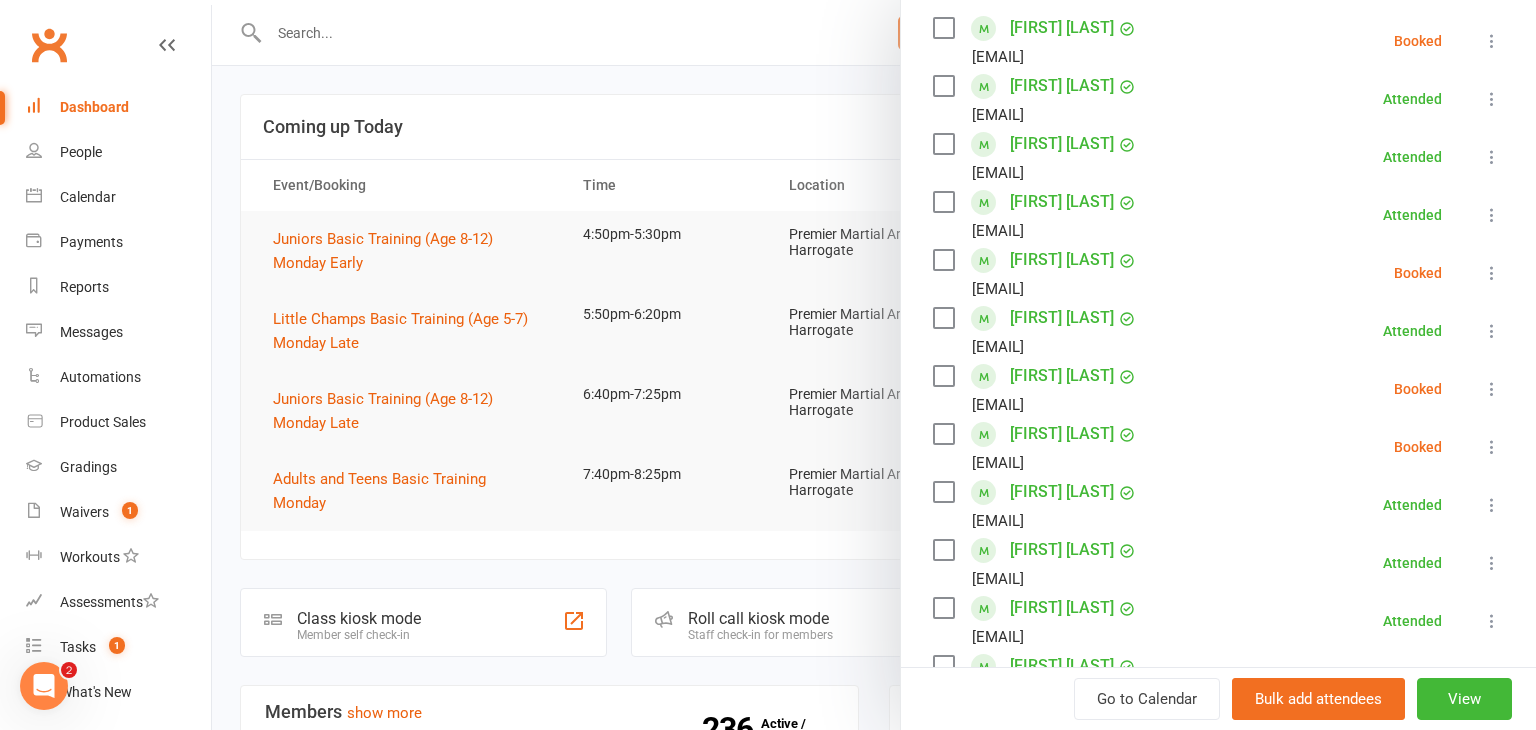 click at bounding box center [1492, 389] 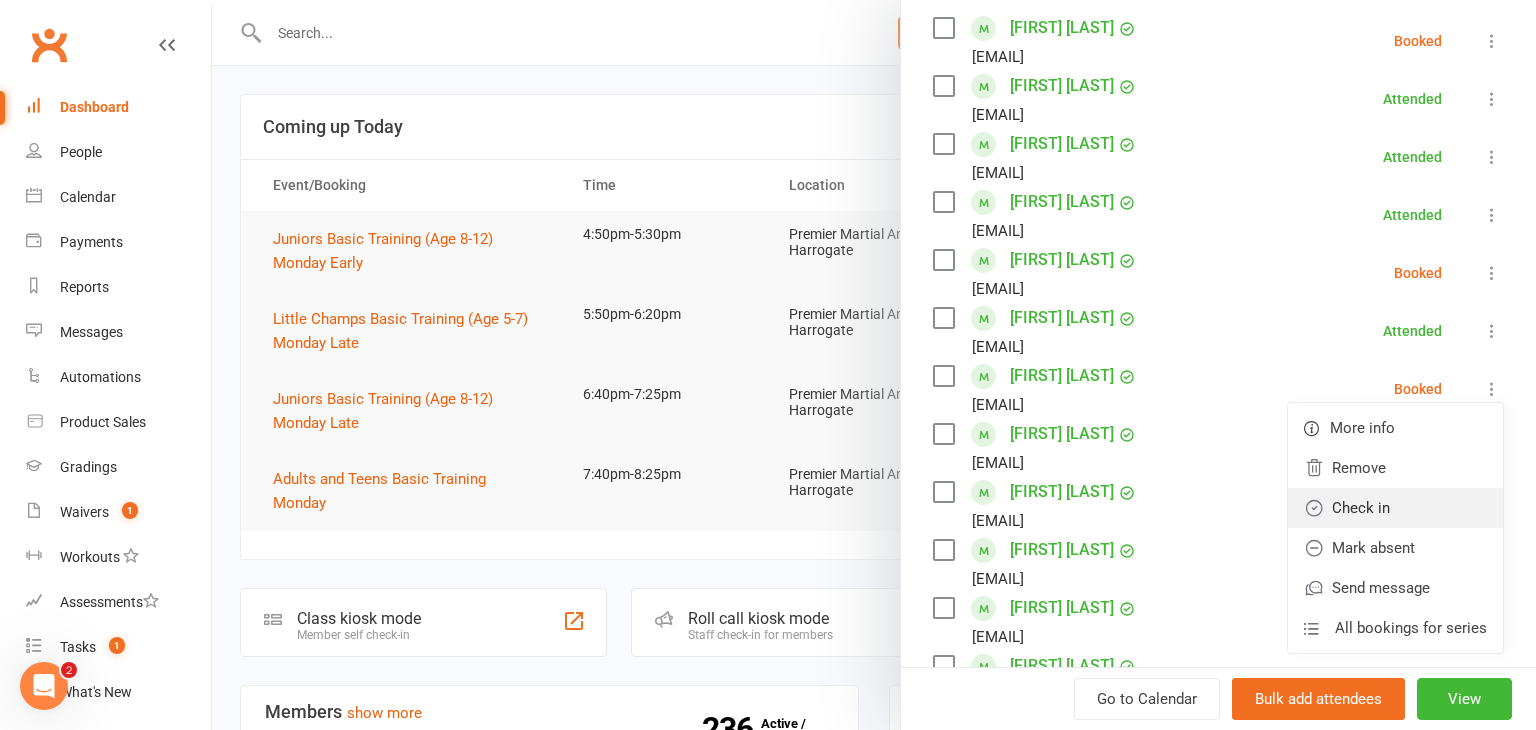 click on "Check in" at bounding box center [1395, 508] 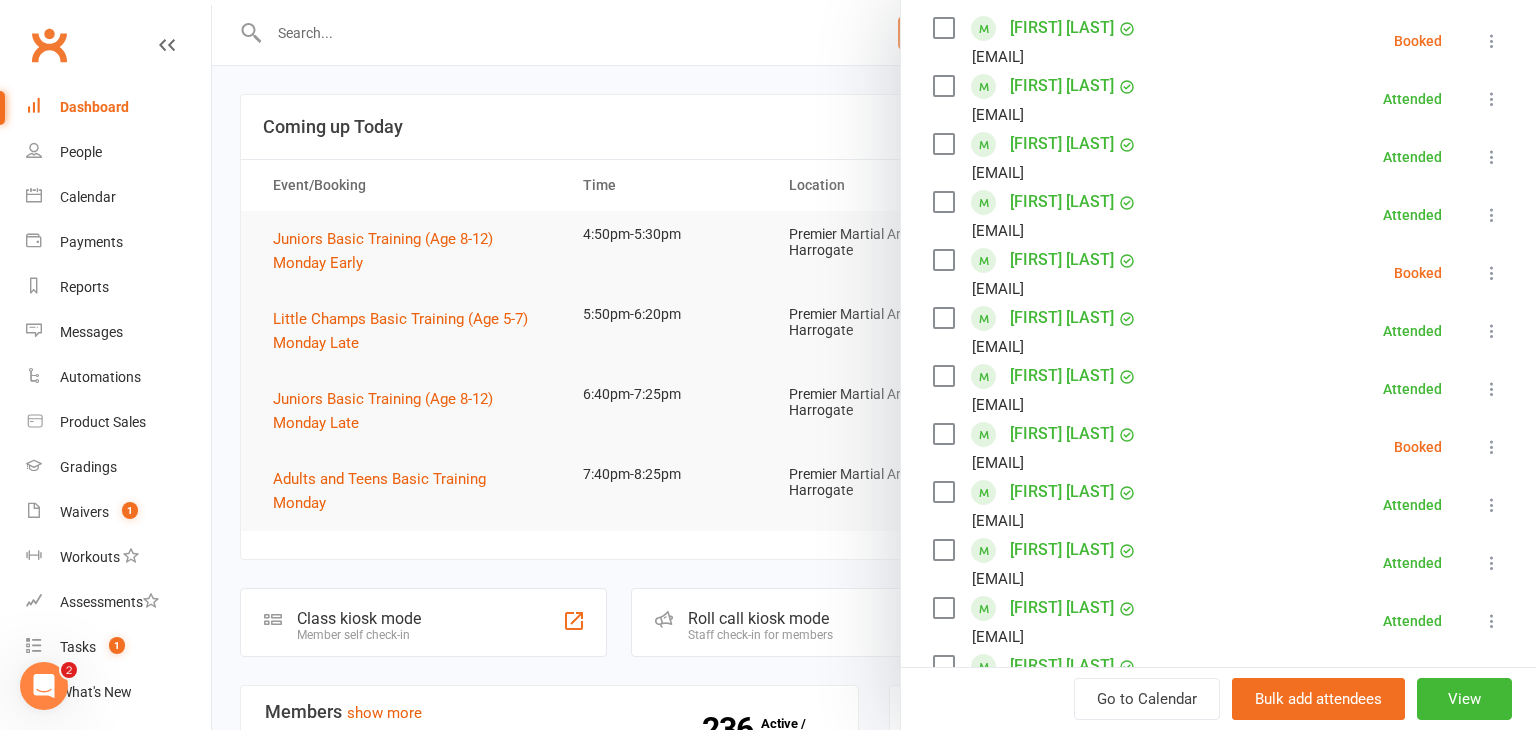 click at bounding box center (1492, 447) 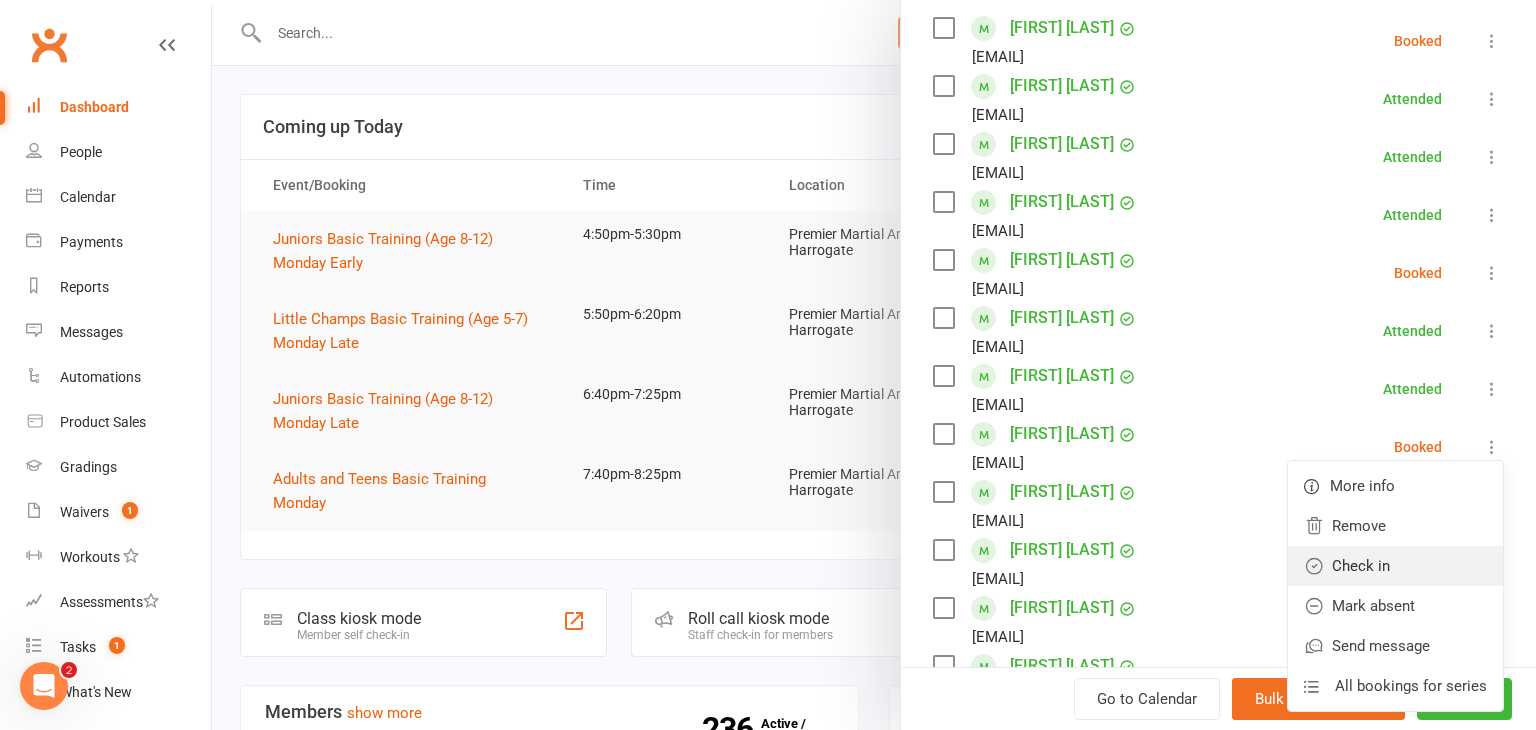 click on "Check in" at bounding box center [1395, 566] 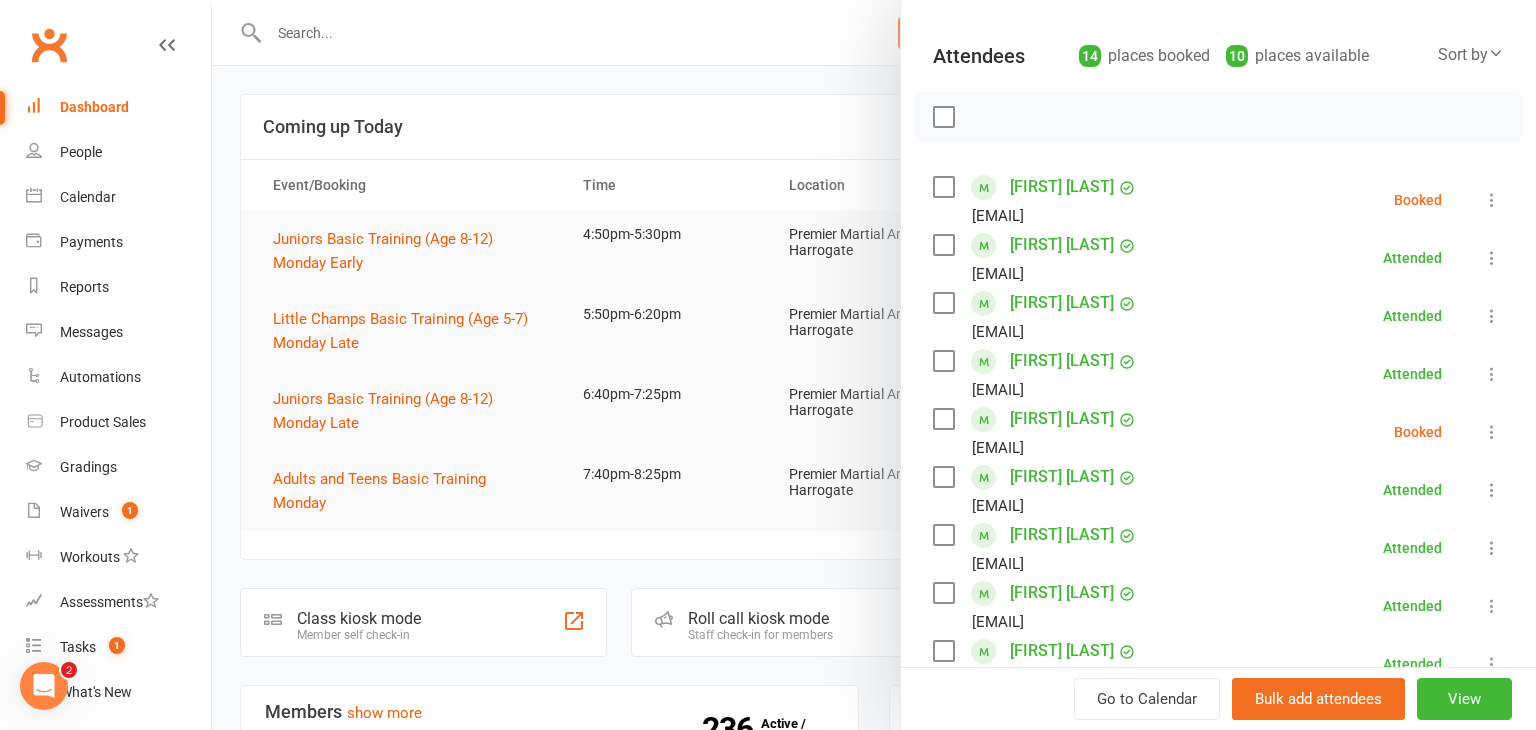 scroll, scrollTop: 224, scrollLeft: 0, axis: vertical 